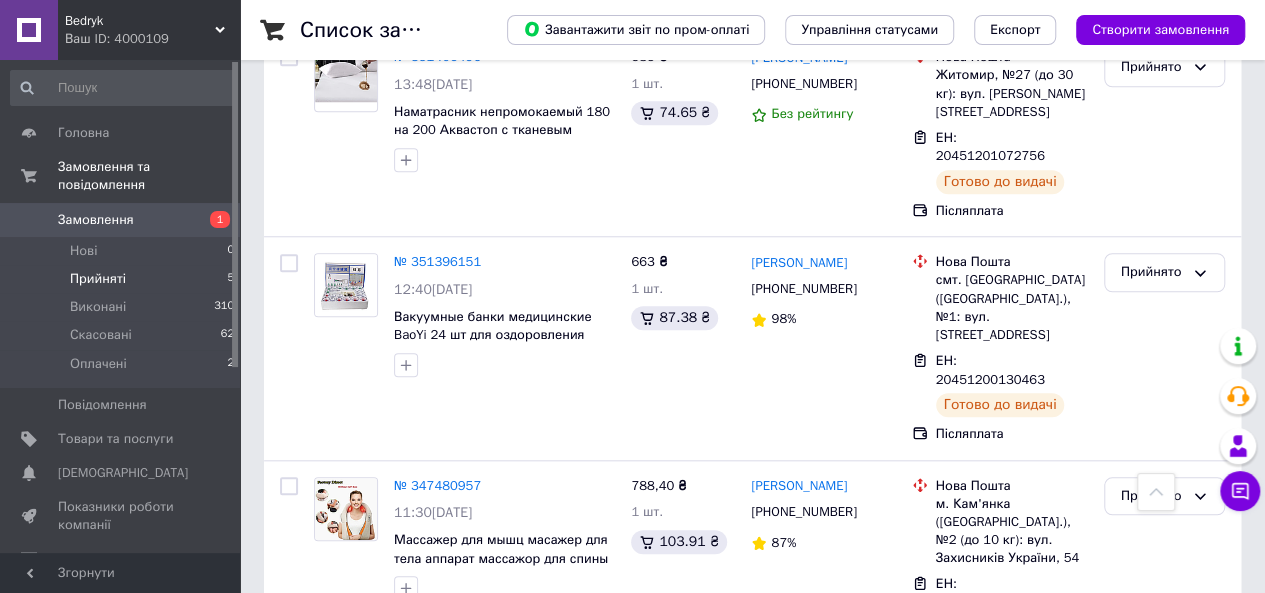 scroll, scrollTop: 387, scrollLeft: 0, axis: vertical 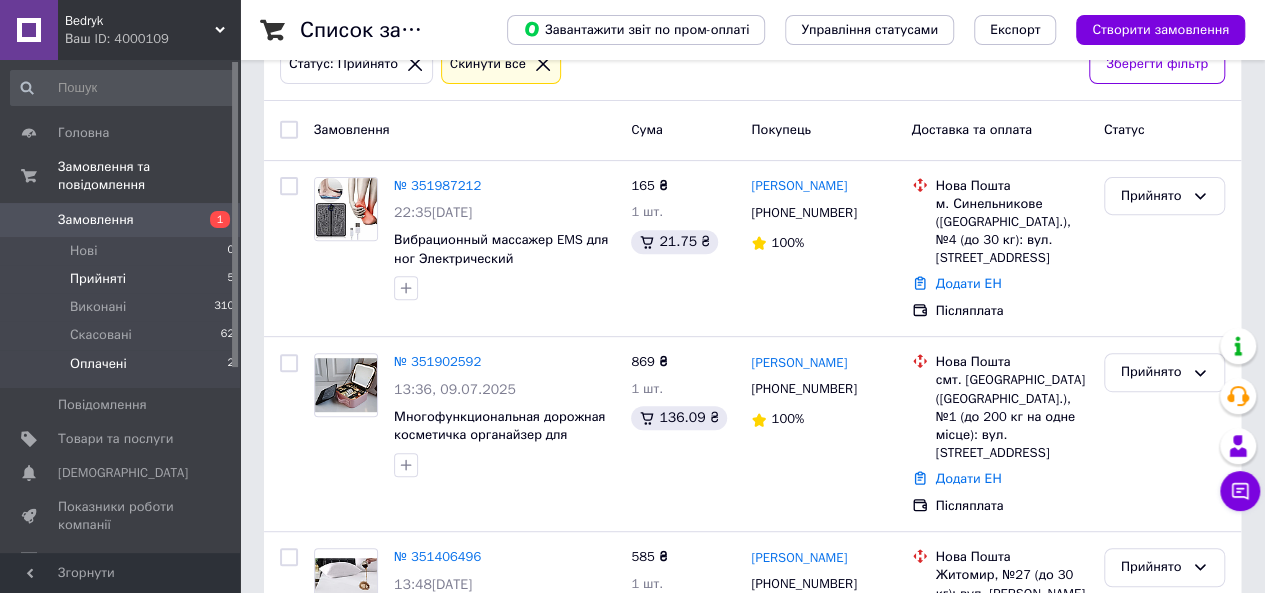 click on "Оплачені 2" at bounding box center (123, 369) 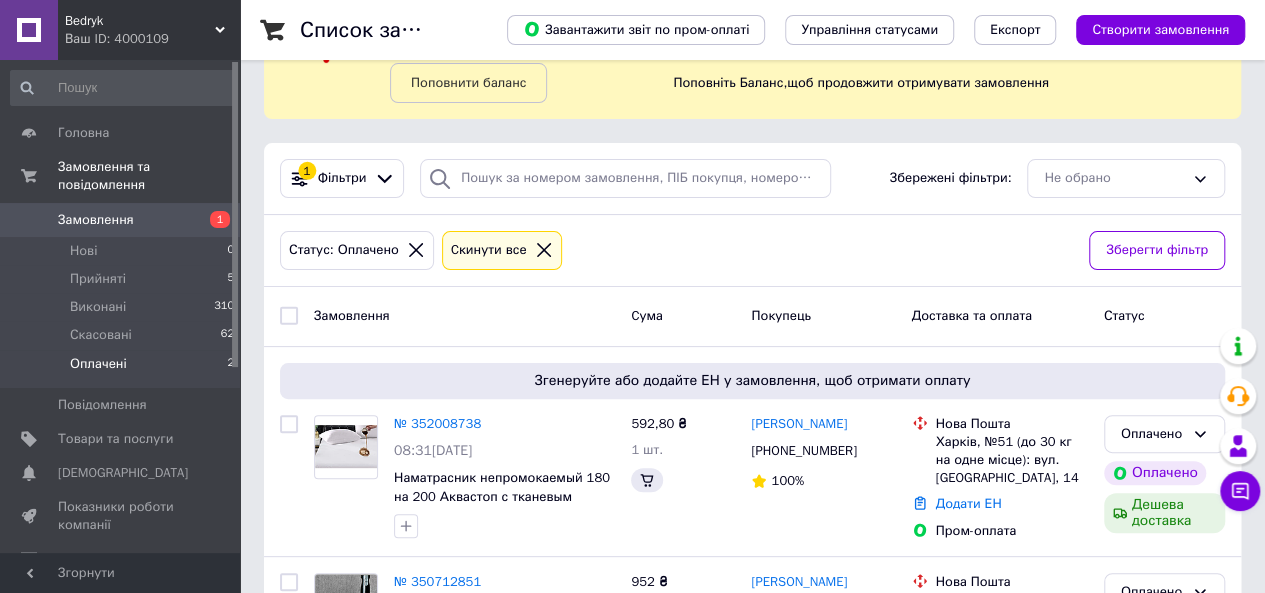 scroll, scrollTop: 200, scrollLeft: 0, axis: vertical 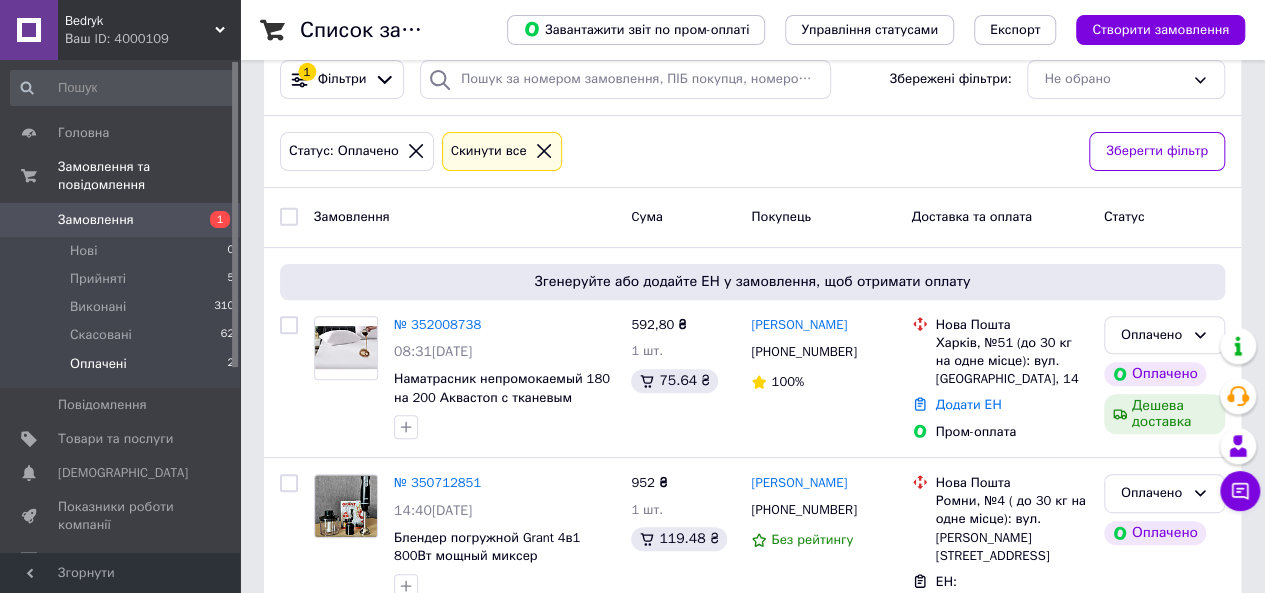 drag, startPoint x: 120, startPoint y: 269, endPoint x: 114, endPoint y: 202, distance: 67.26812 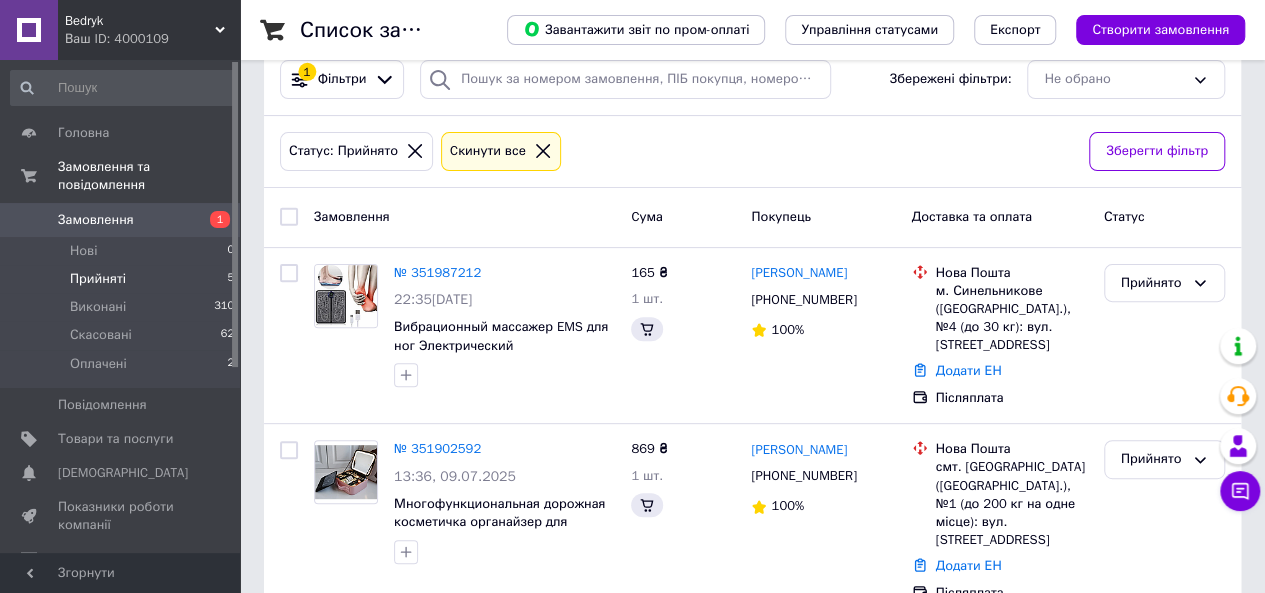 scroll, scrollTop: 0, scrollLeft: 0, axis: both 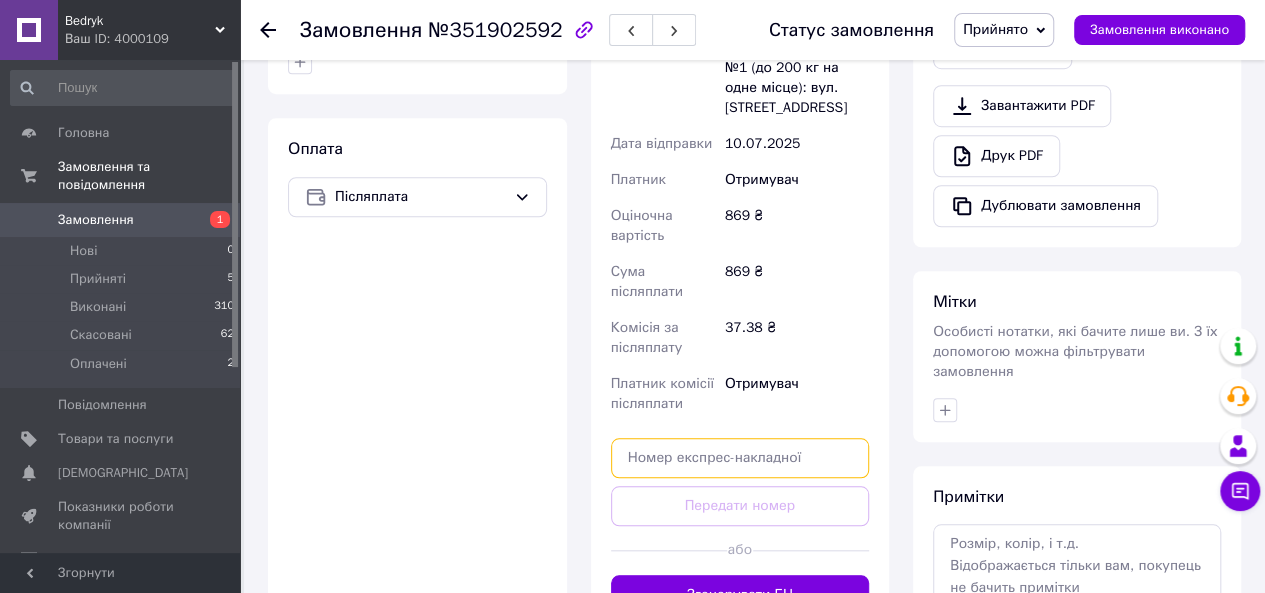 click at bounding box center (740, 458) 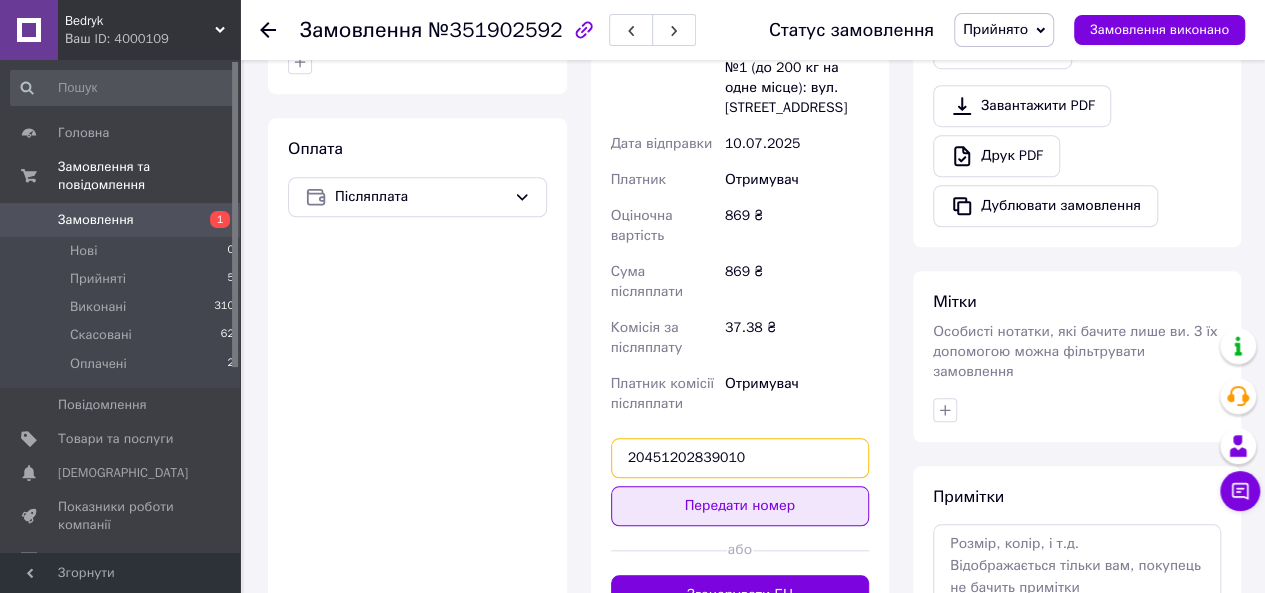 type on "20451202839010" 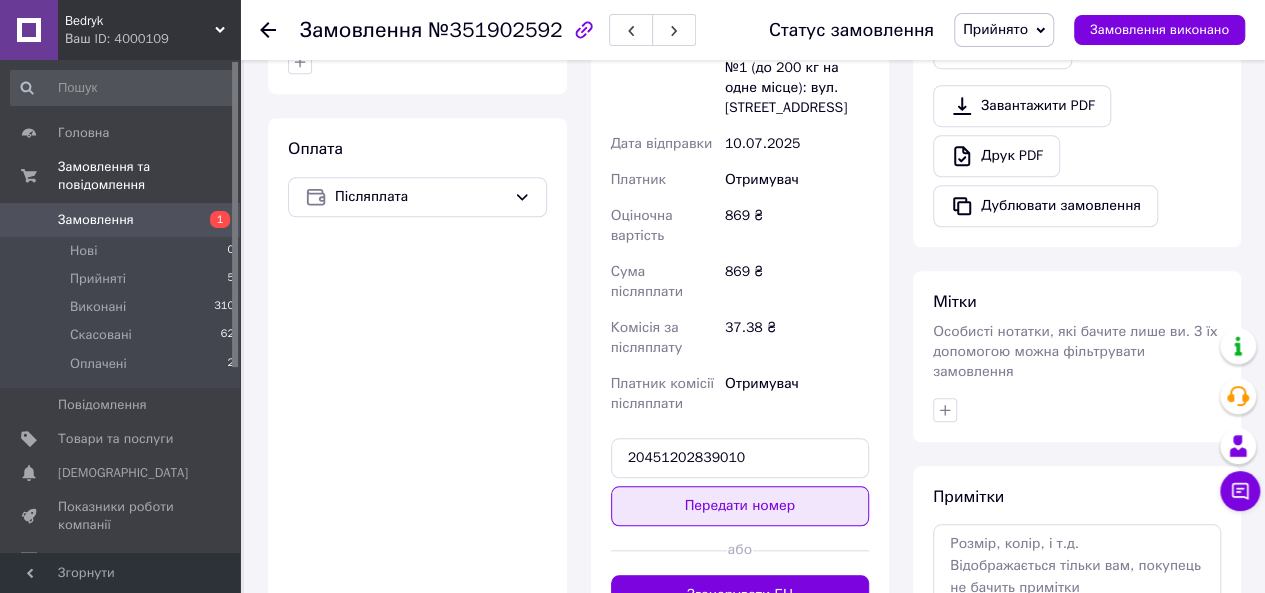 click on "Передати номер" at bounding box center [740, 506] 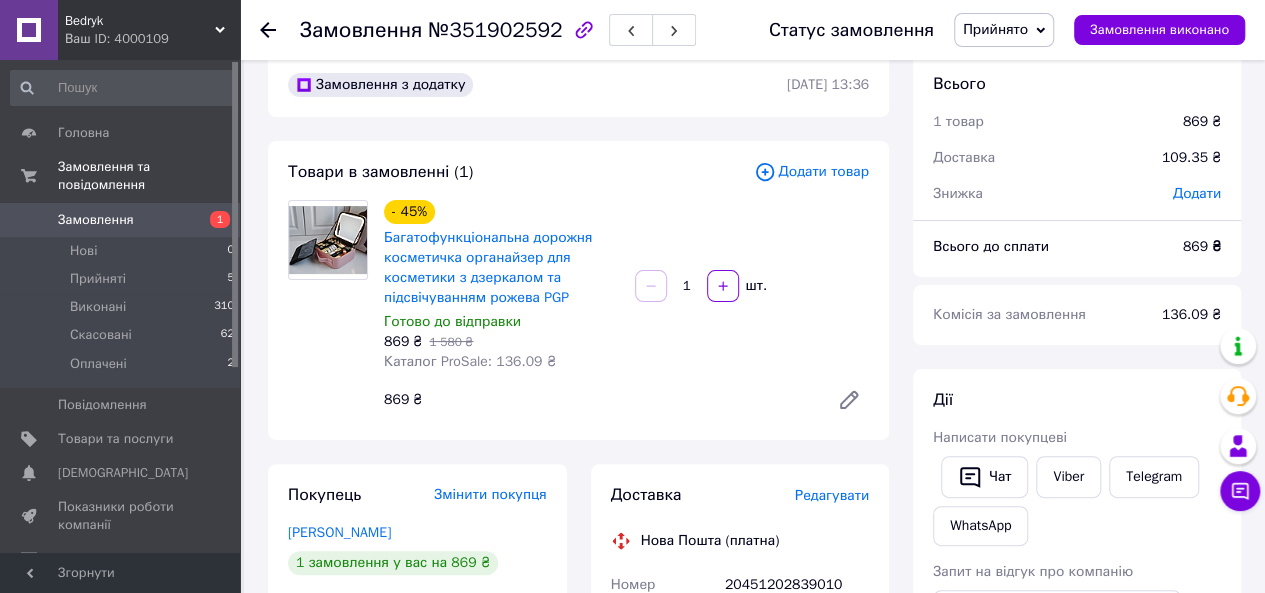 scroll, scrollTop: 0, scrollLeft: 0, axis: both 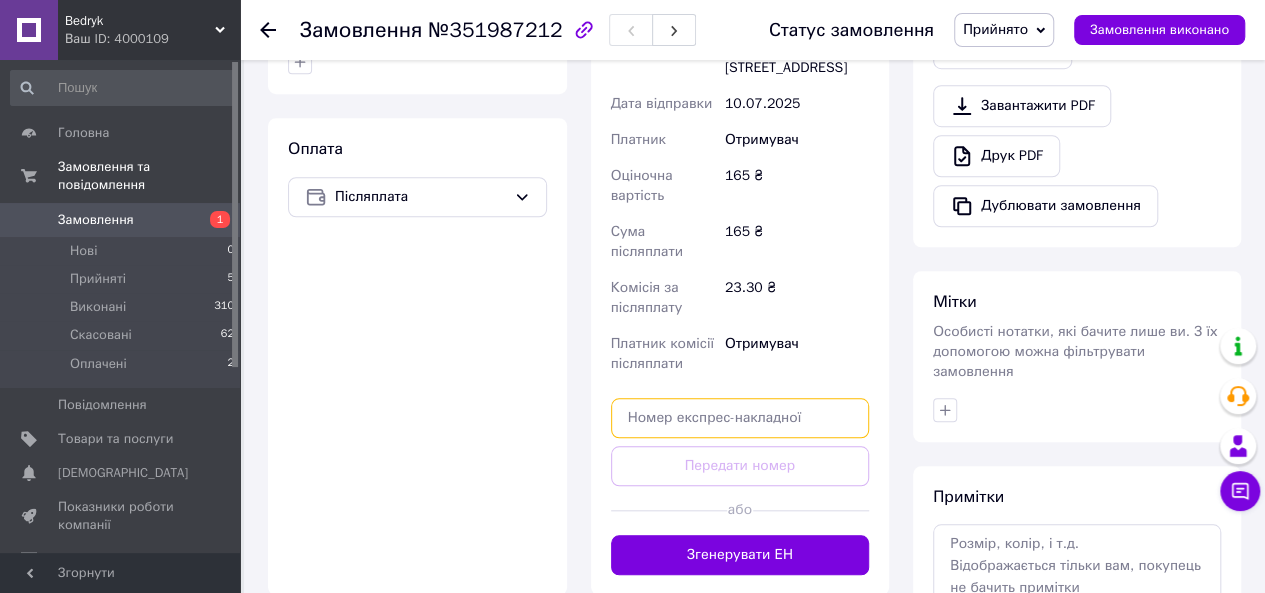 drag, startPoint x: 755, startPoint y: 393, endPoint x: 756, endPoint y: 422, distance: 29.017237 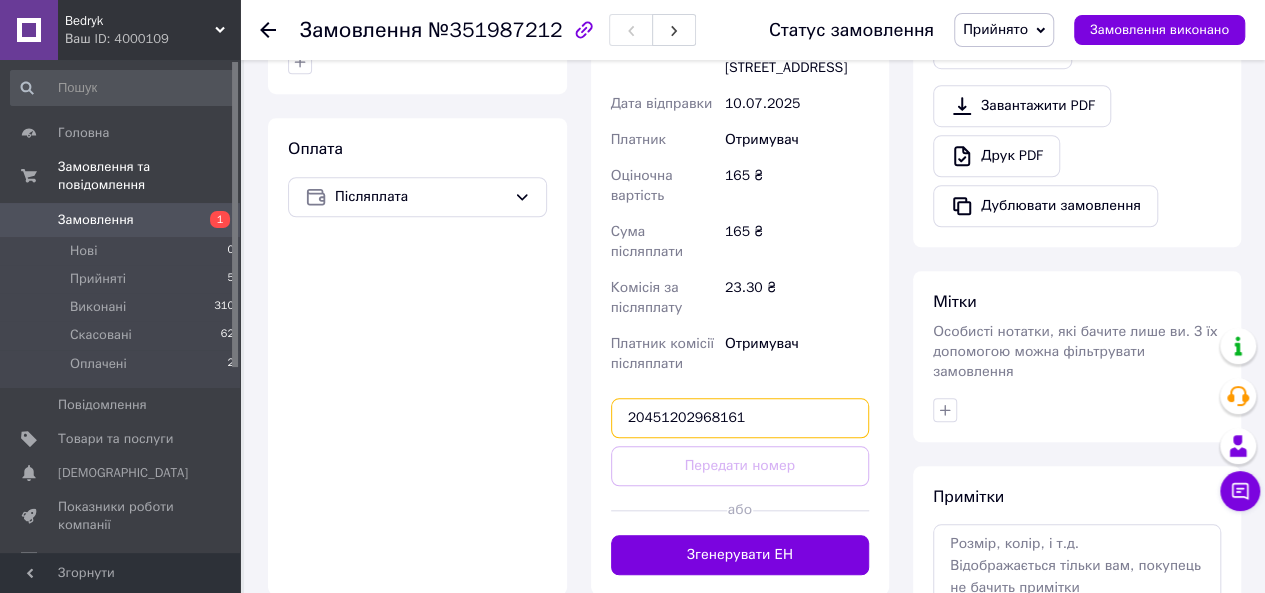 type on "20451202968161" 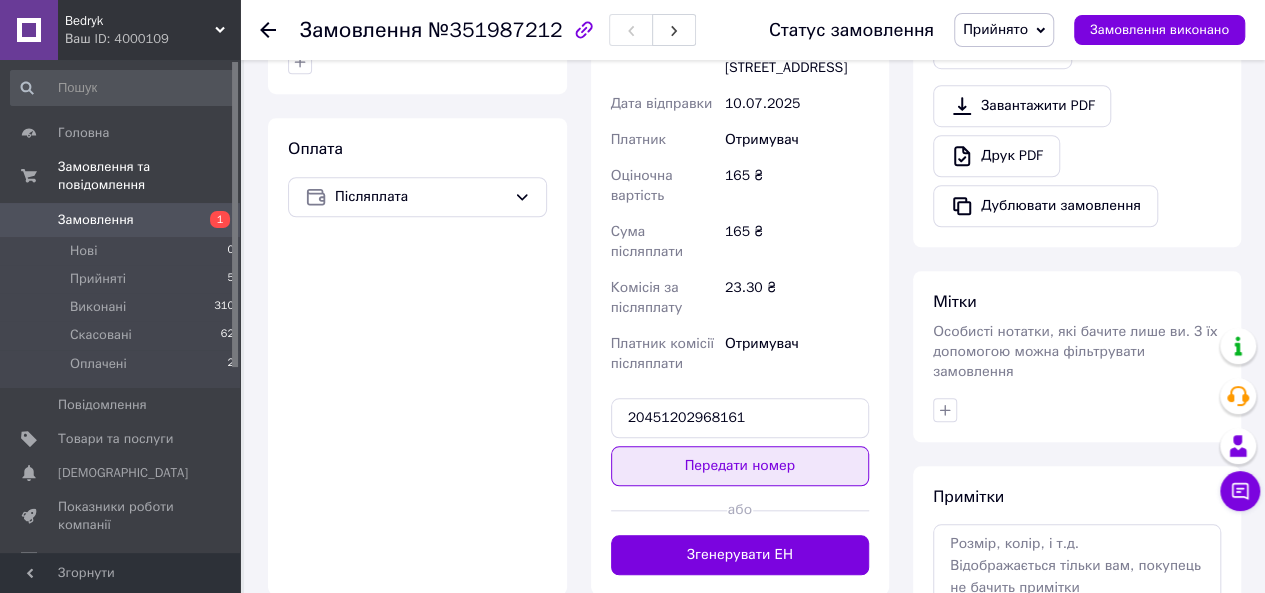 click on "Передати номер" at bounding box center [740, 466] 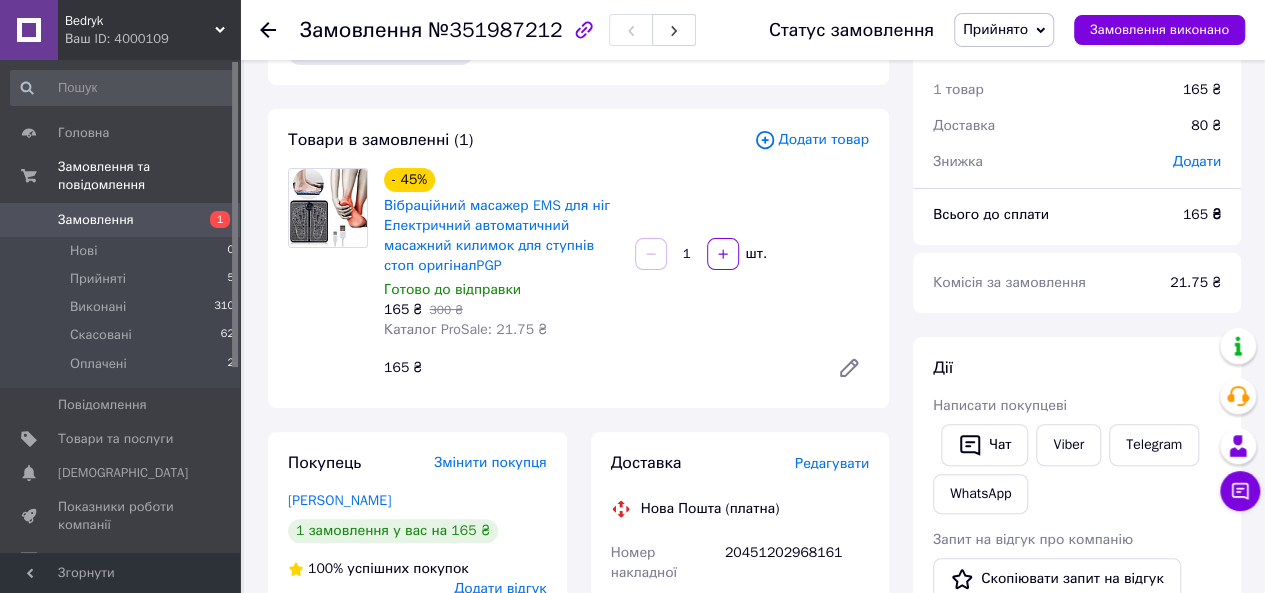 scroll, scrollTop: 0, scrollLeft: 0, axis: both 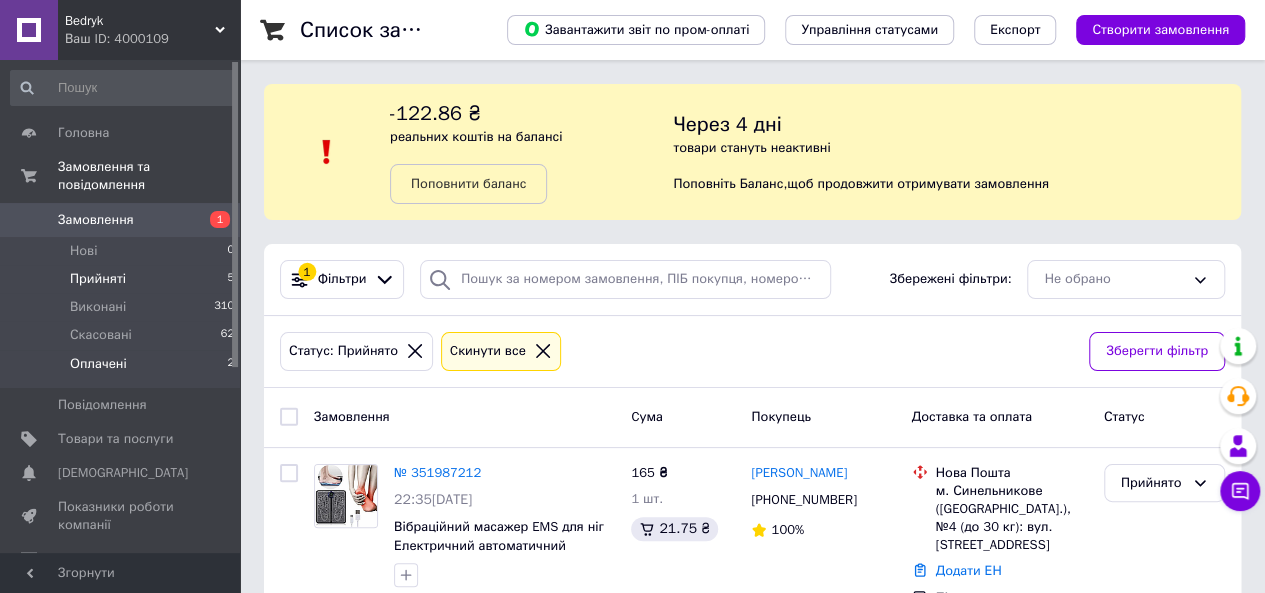 click on "Оплачені" at bounding box center (98, 364) 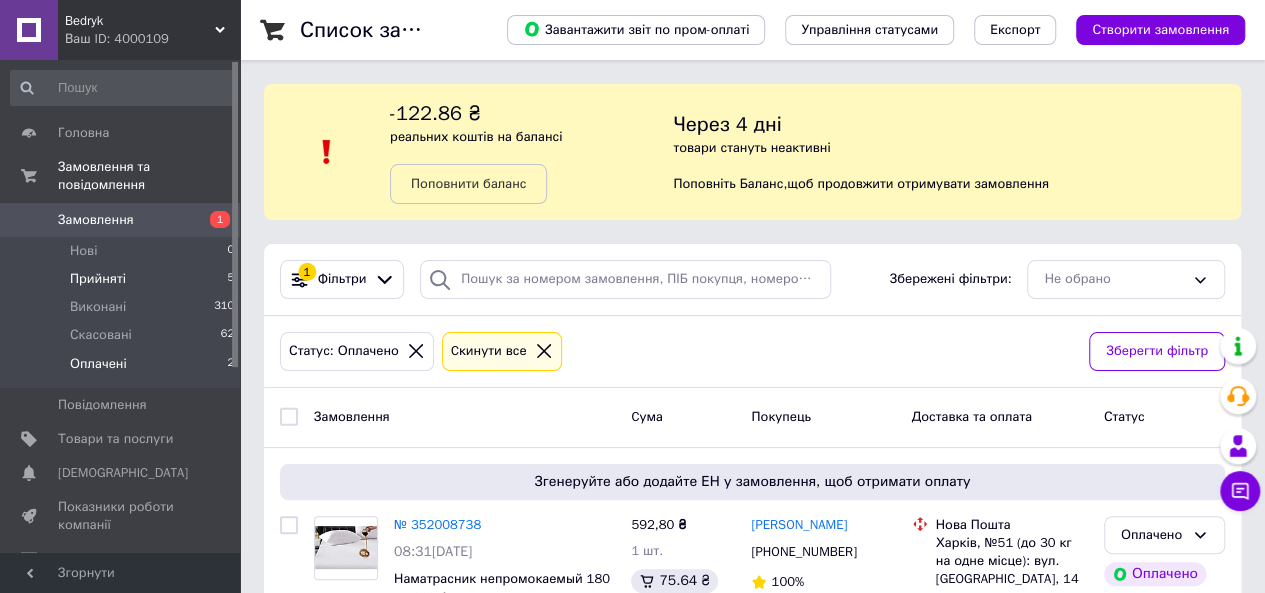 click on "Прийняті 5" at bounding box center (123, 279) 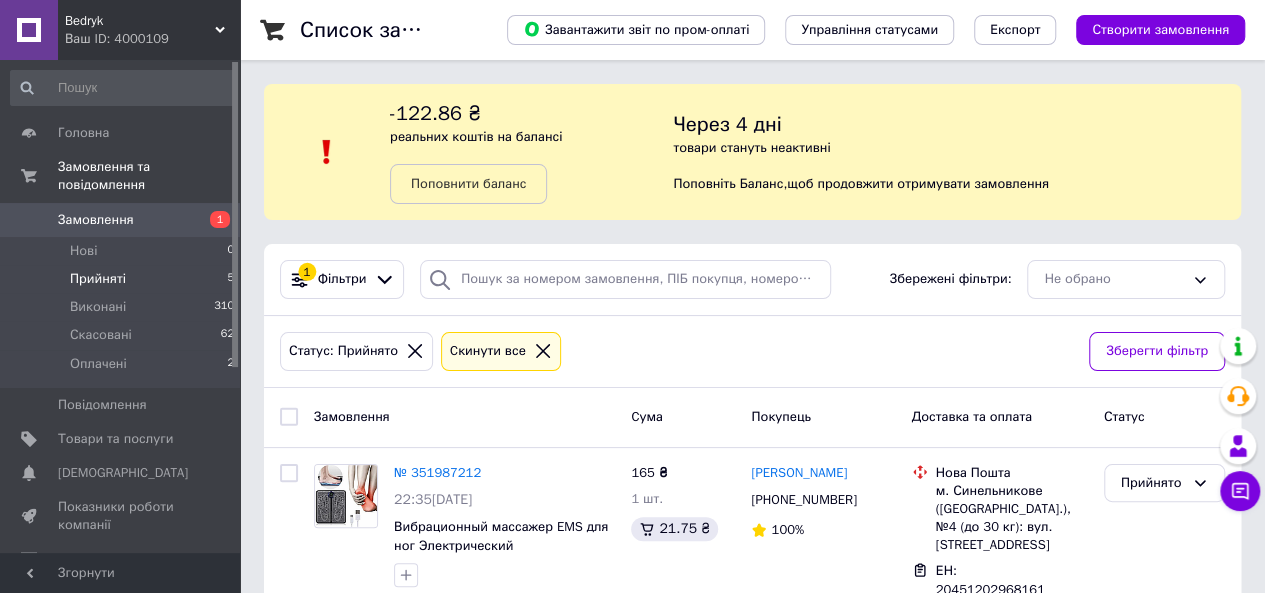 click on "1" at bounding box center [212, 220] 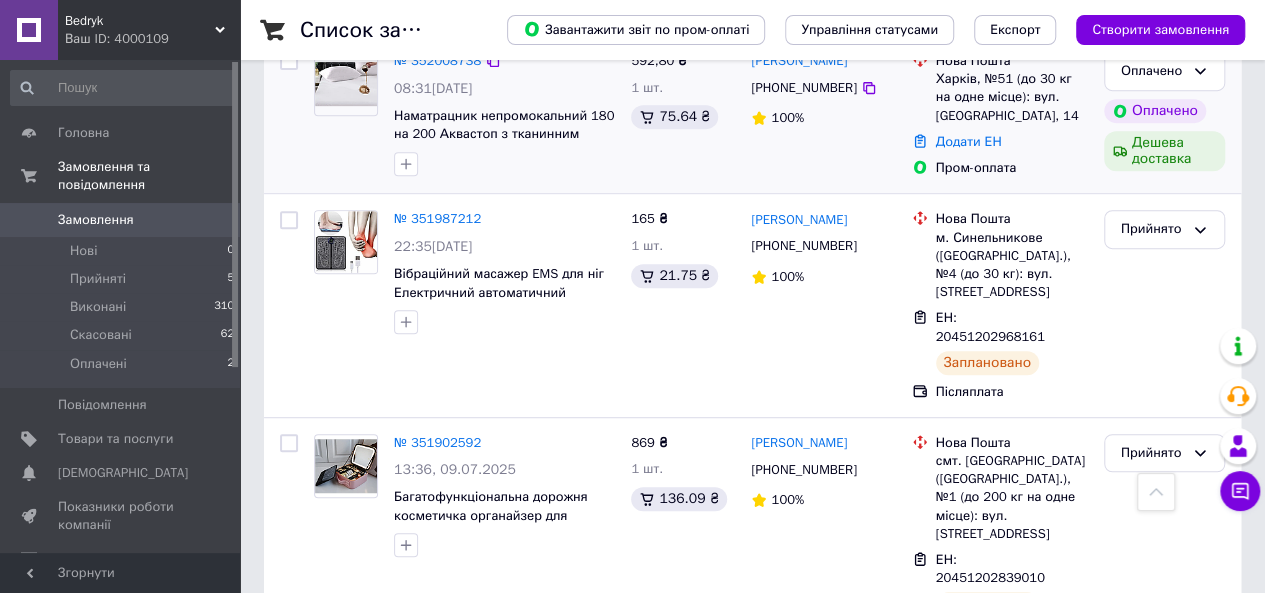 scroll, scrollTop: 500, scrollLeft: 0, axis: vertical 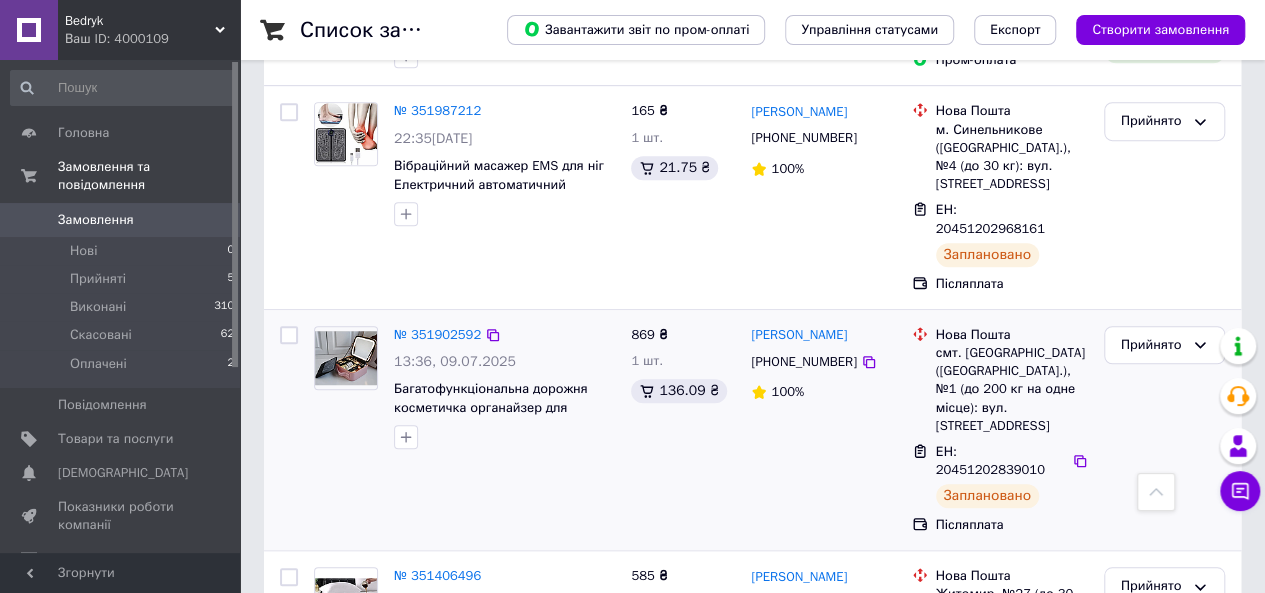 click on "ЕН: 20451202839010" at bounding box center (990, 461) 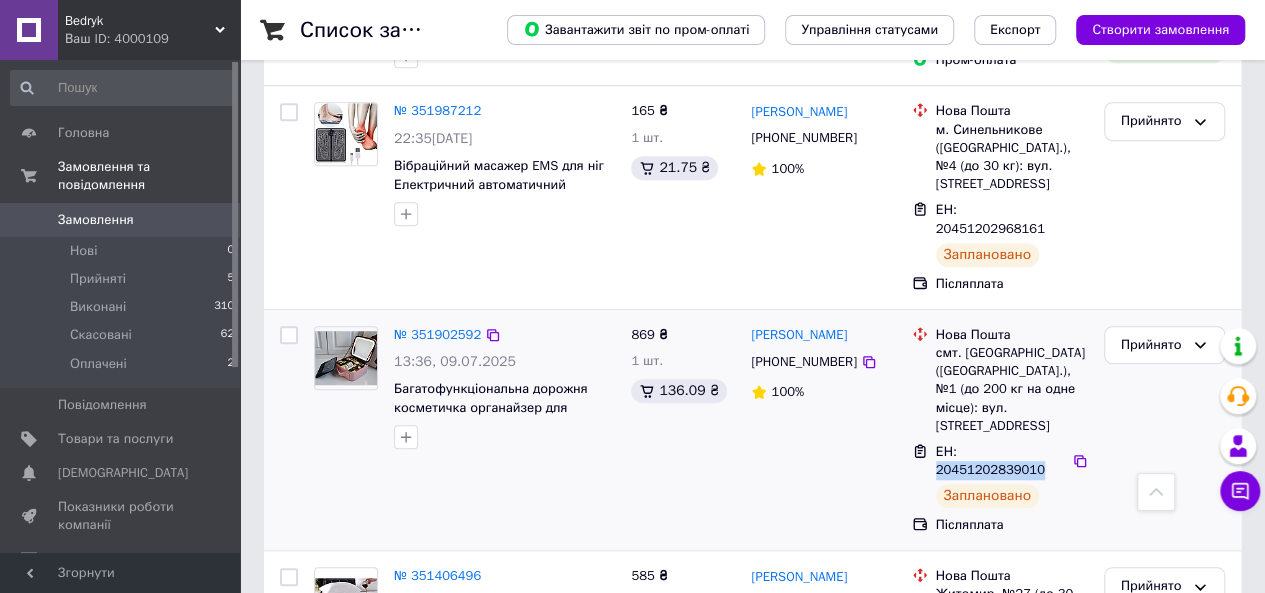click on "ЕН: 20451202839010" at bounding box center [990, 461] 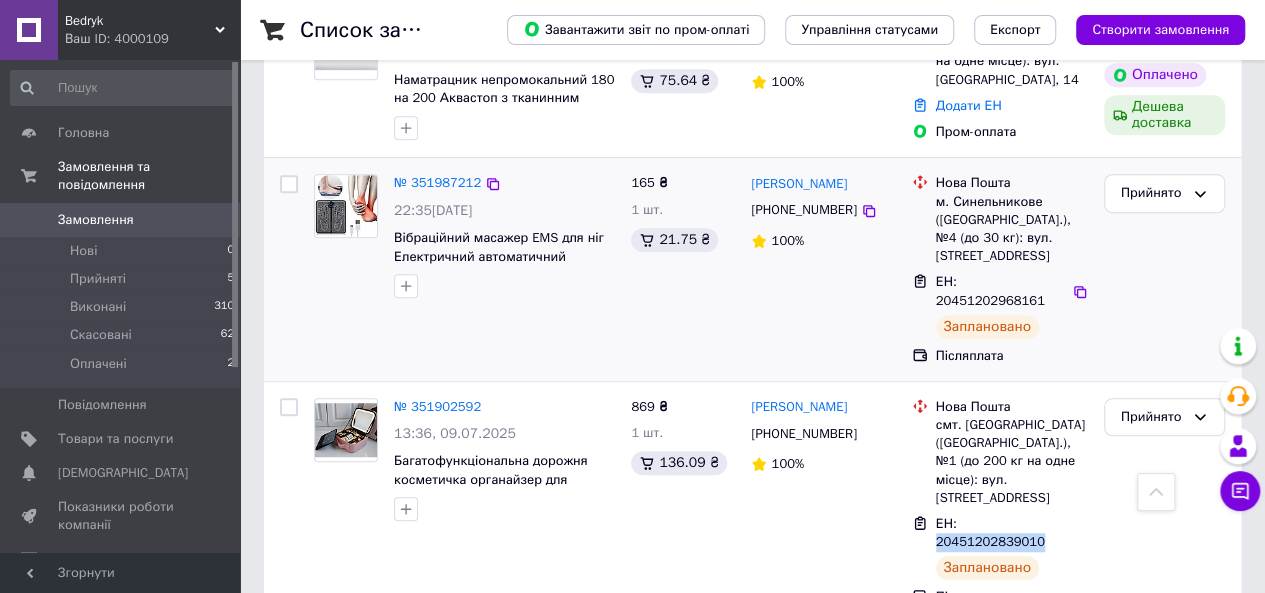 scroll, scrollTop: 400, scrollLeft: 0, axis: vertical 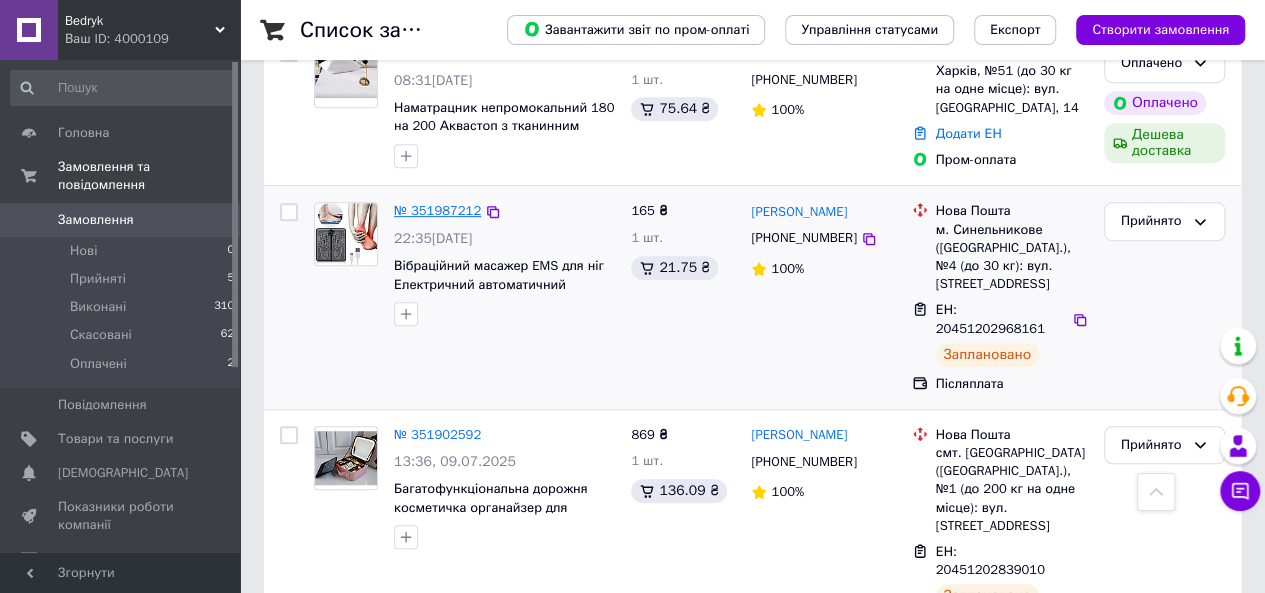 drag, startPoint x: 436, startPoint y: 199, endPoint x: 415, endPoint y: 205, distance: 21.84033 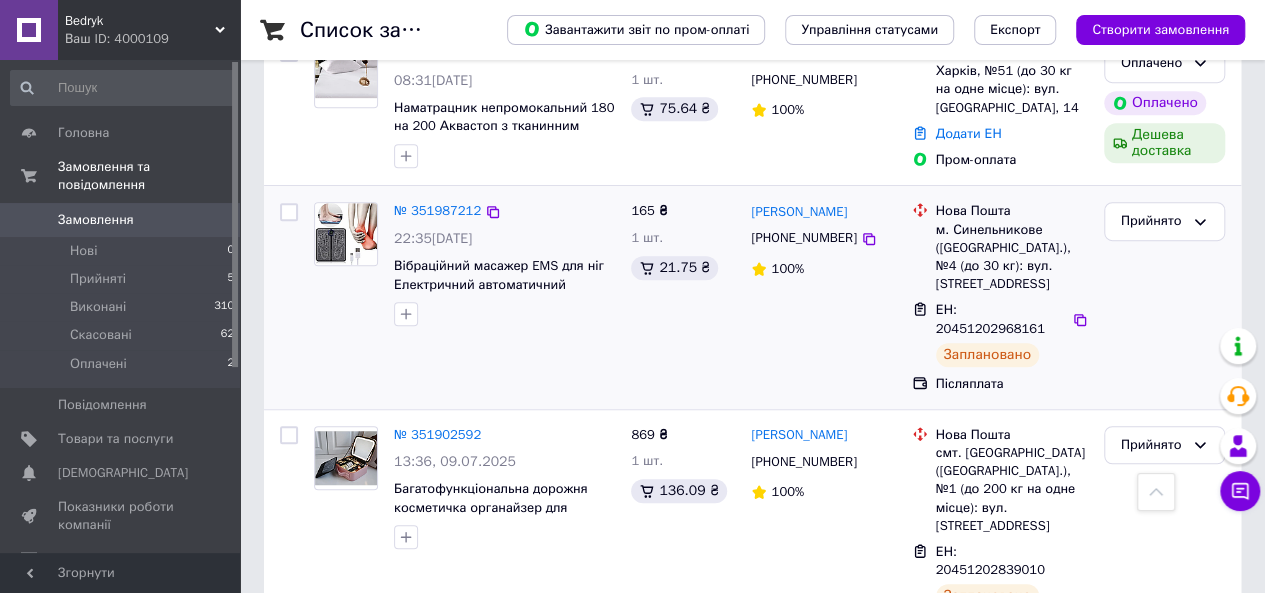 scroll, scrollTop: 200, scrollLeft: 0, axis: vertical 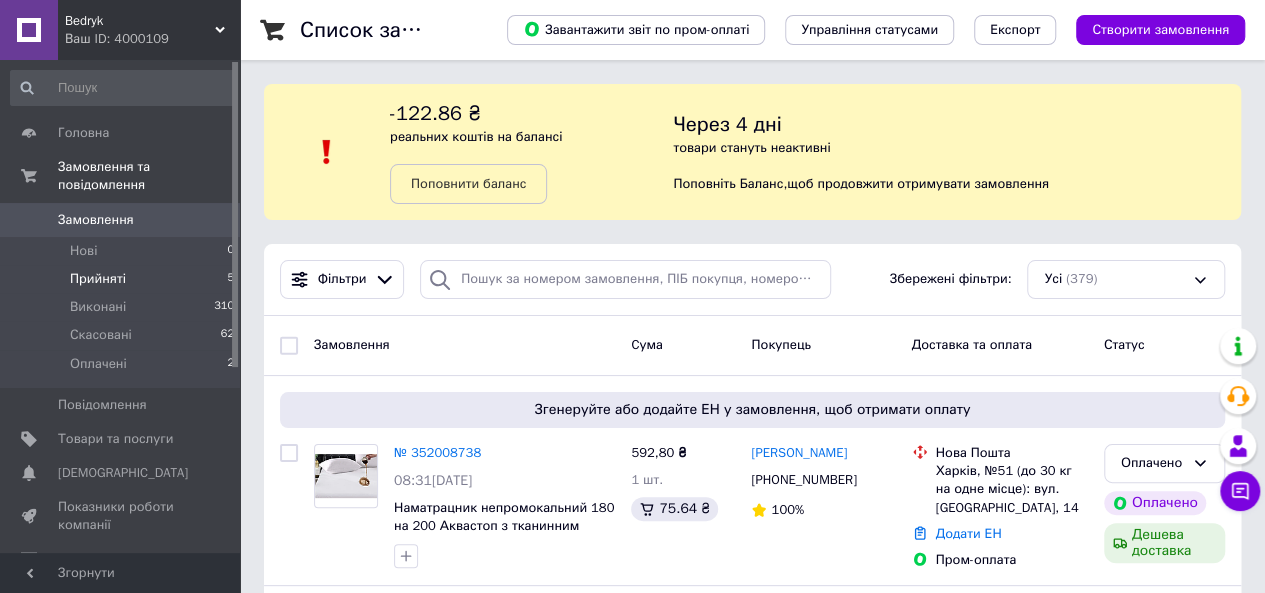 click on "Прийняті 5" at bounding box center [123, 279] 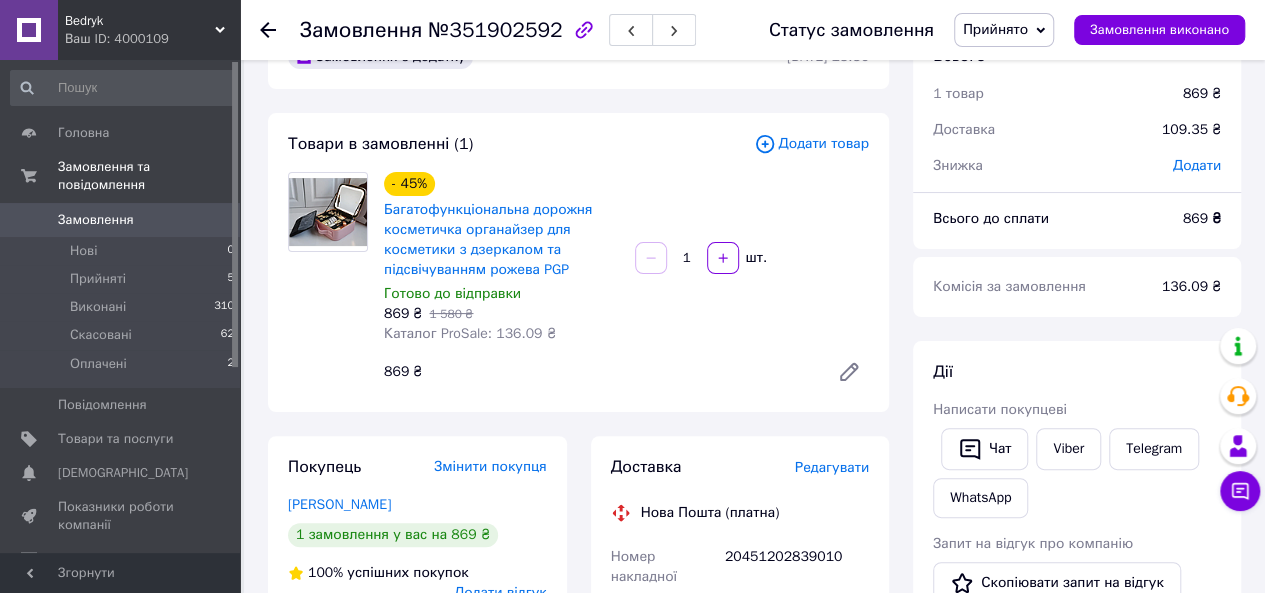 scroll, scrollTop: 0, scrollLeft: 0, axis: both 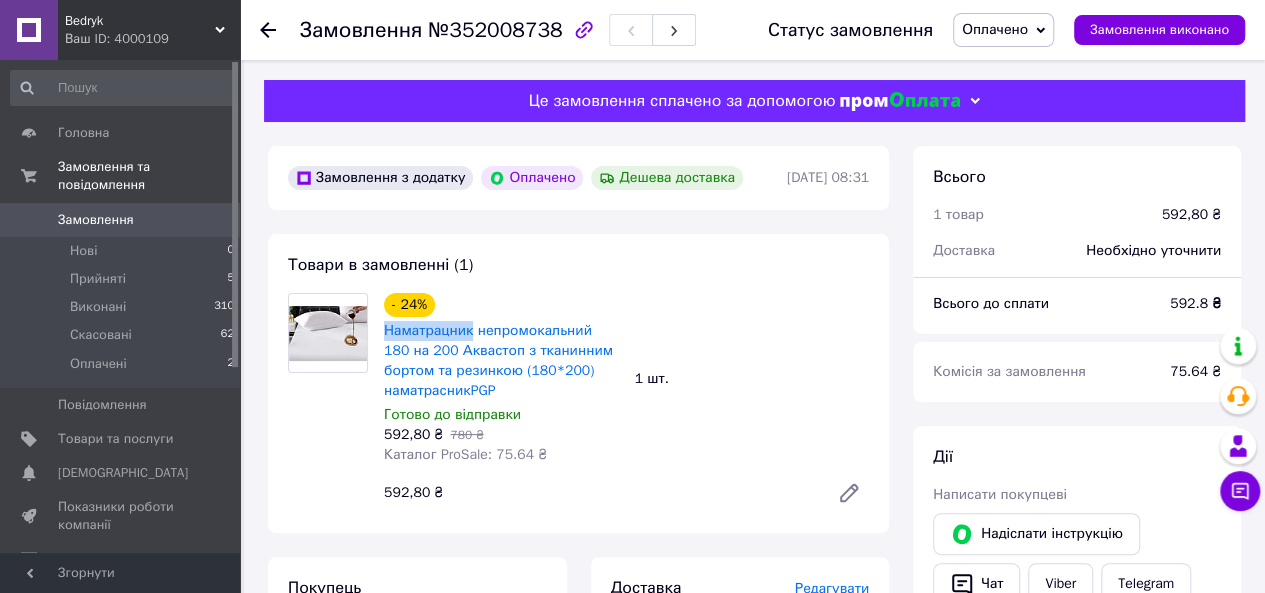 drag, startPoint x: 383, startPoint y: 337, endPoint x: 470, endPoint y: 343, distance: 87.20665 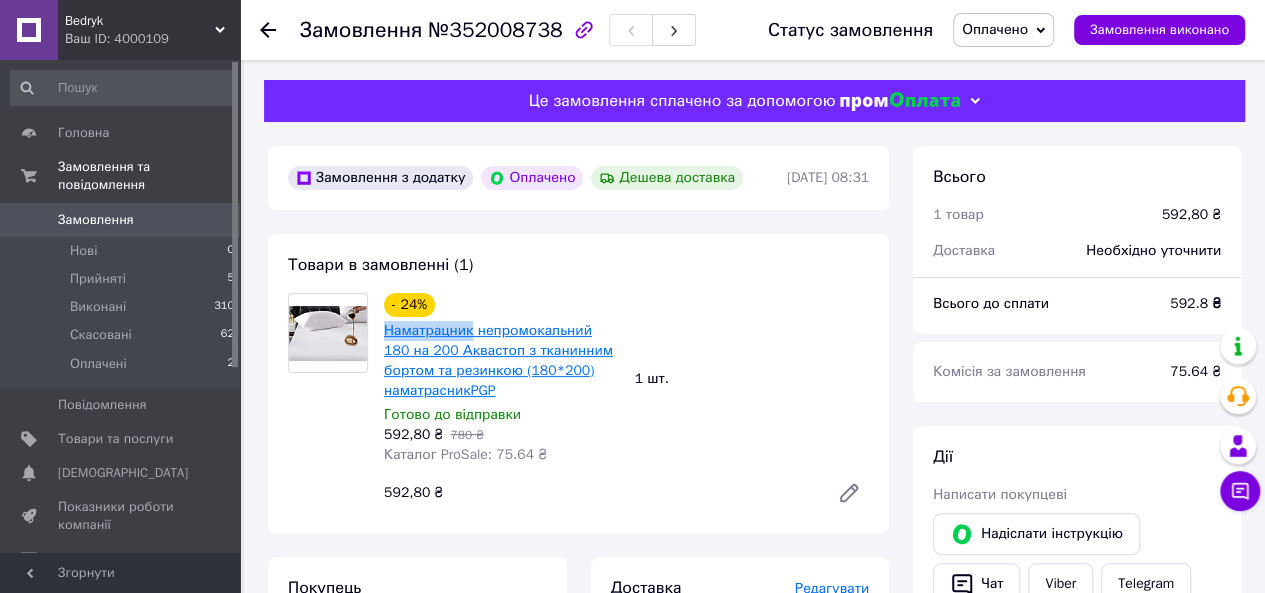 copy on "Наматрацник" 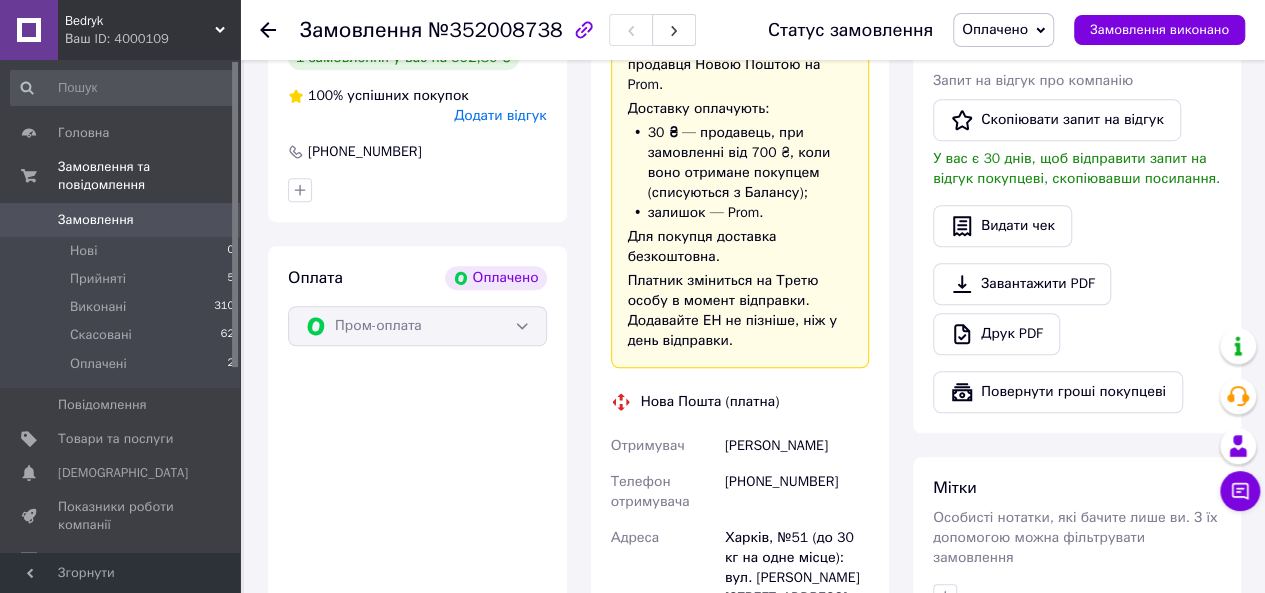 scroll, scrollTop: 600, scrollLeft: 0, axis: vertical 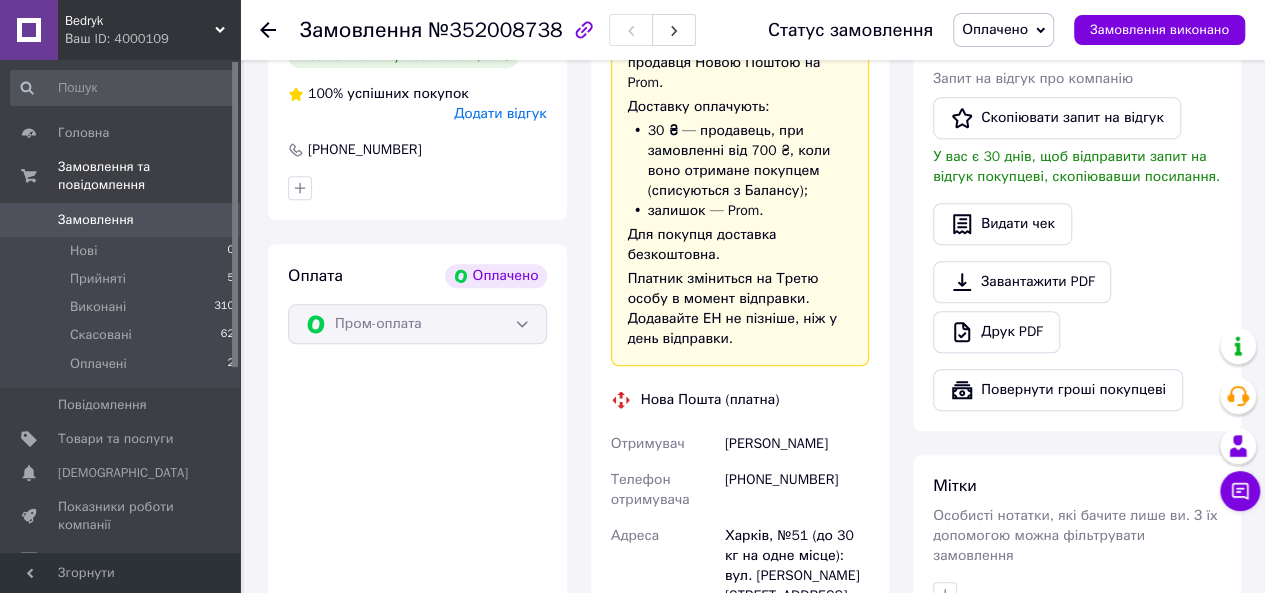 click on "Малиновский Александр" at bounding box center (797, 444) 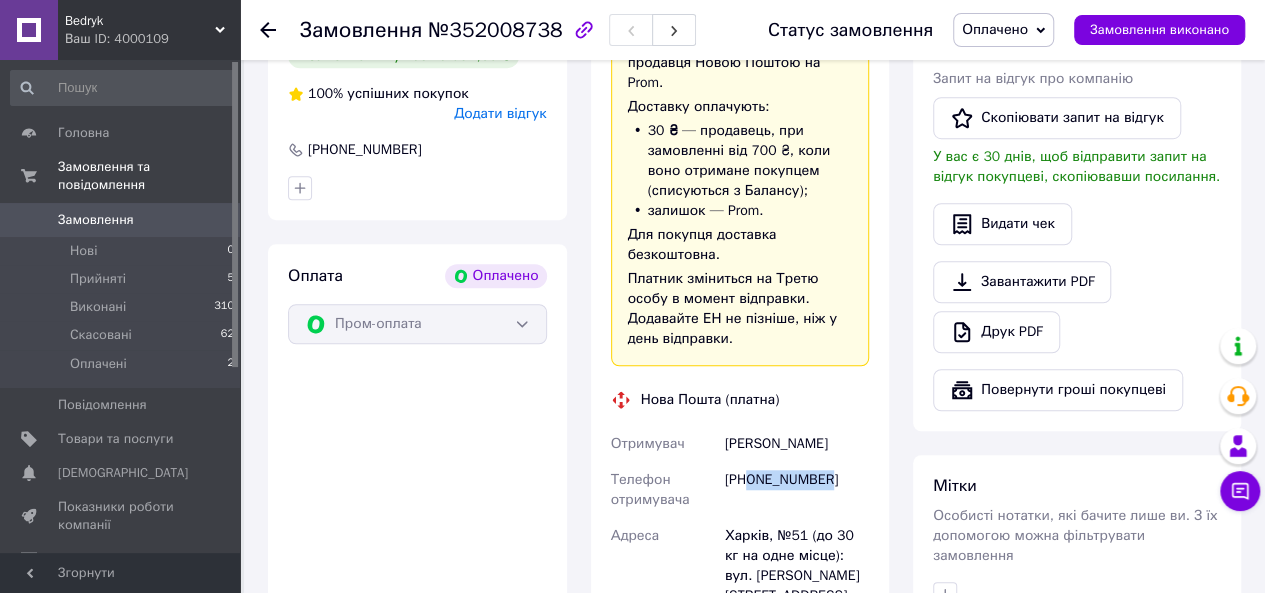 drag, startPoint x: 808, startPoint y: 465, endPoint x: 748, endPoint y: 469, distance: 60.133186 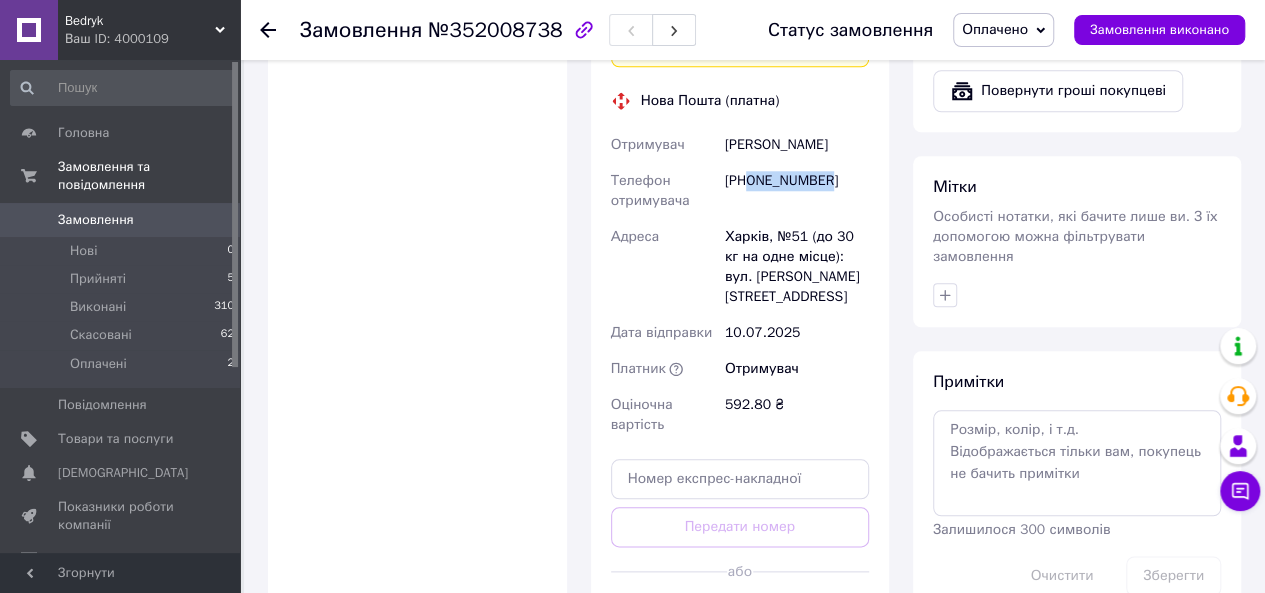 scroll, scrollTop: 900, scrollLeft: 0, axis: vertical 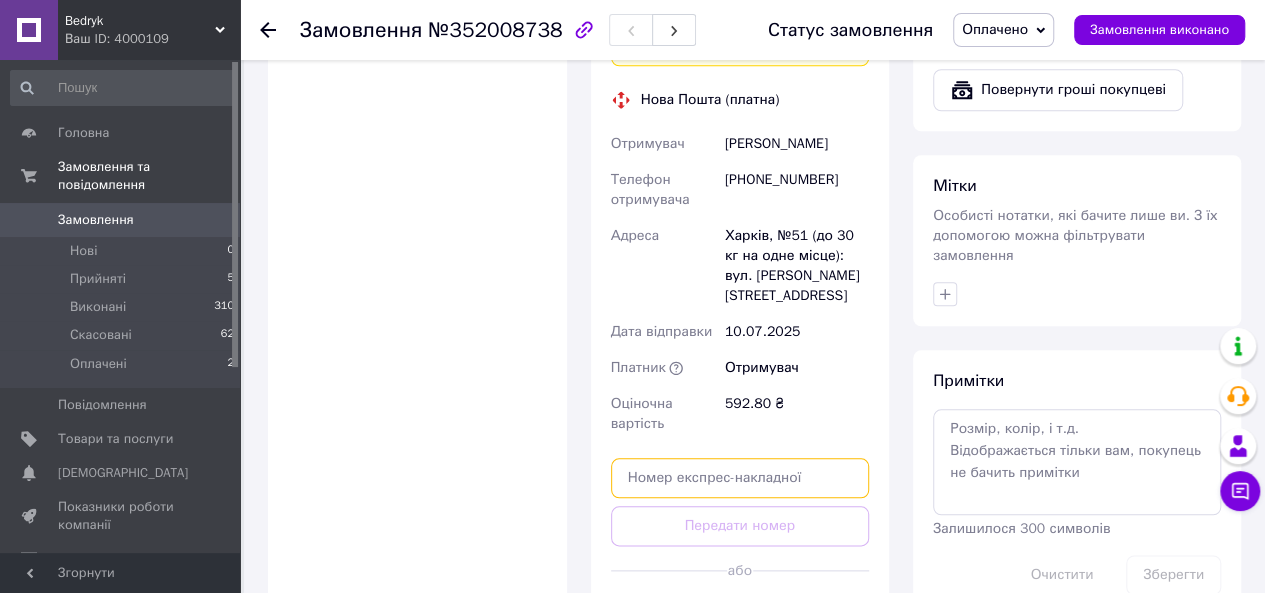 click at bounding box center [740, 478] 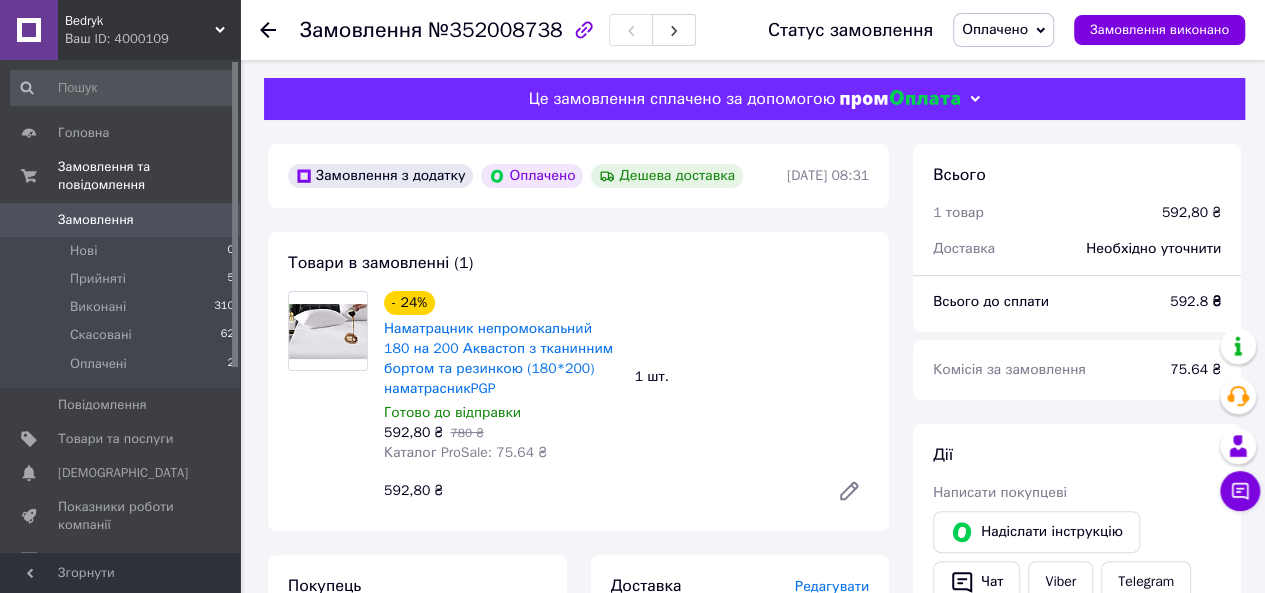 scroll, scrollTop: 0, scrollLeft: 0, axis: both 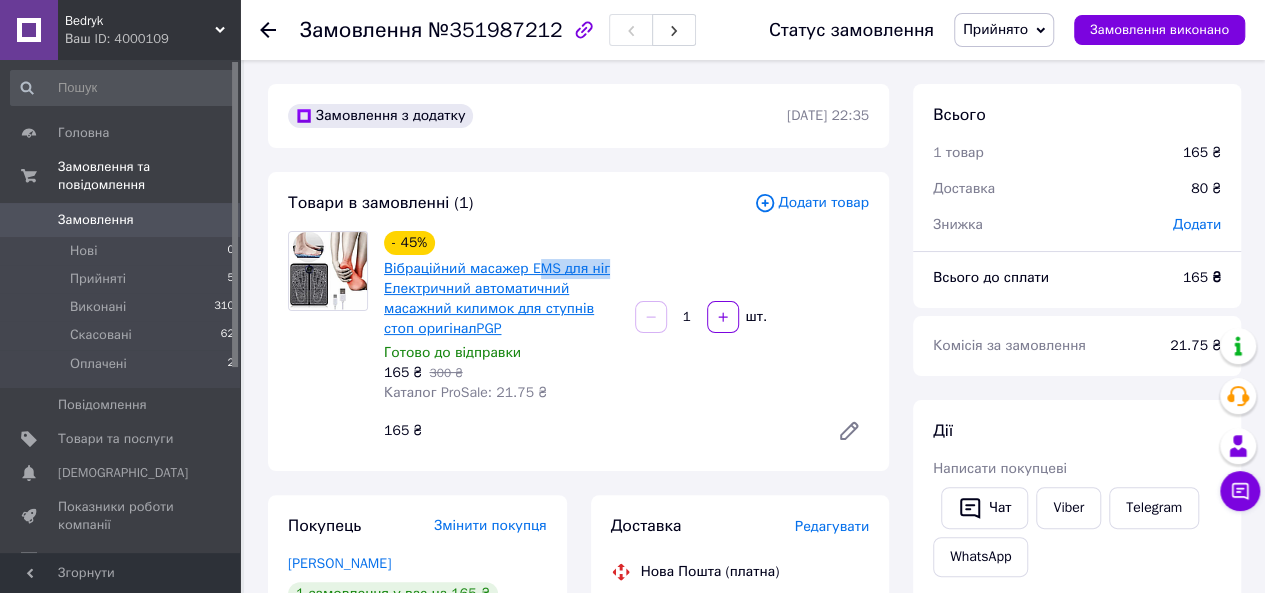 drag, startPoint x: 611, startPoint y: 269, endPoint x: 532, endPoint y: 269, distance: 79 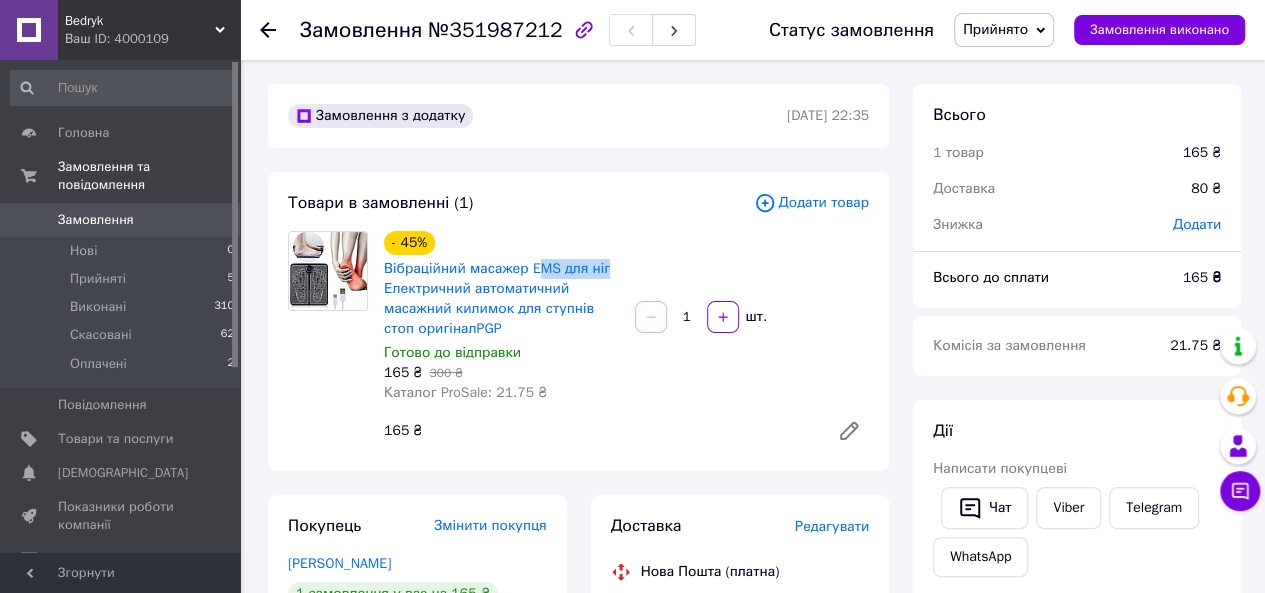 click on "- 45% Вібраційний масажер EMS для ніг Електричний автоматичний масажний килимок для ступнів стоп оригіналPGP Готово до відправки 165 ₴   300 ₴ Каталог ProSale: 21.75 ₴  1   шт. 165 ₴" at bounding box center [626, 341] 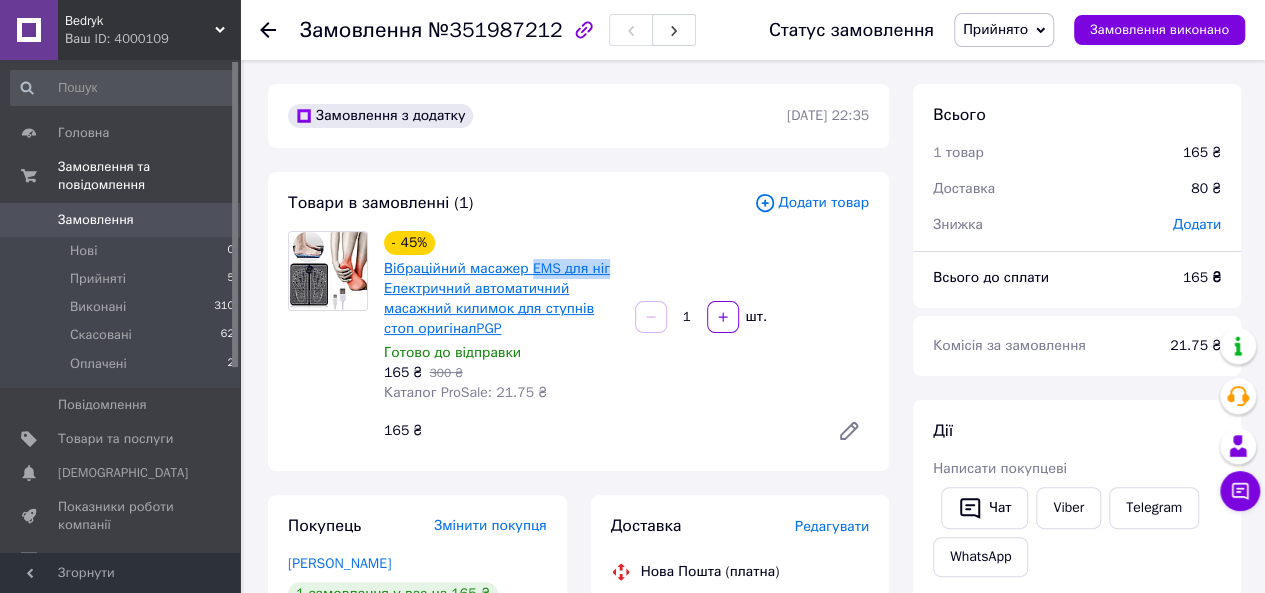 drag, startPoint x: 620, startPoint y: 265, endPoint x: 530, endPoint y: 270, distance: 90.13878 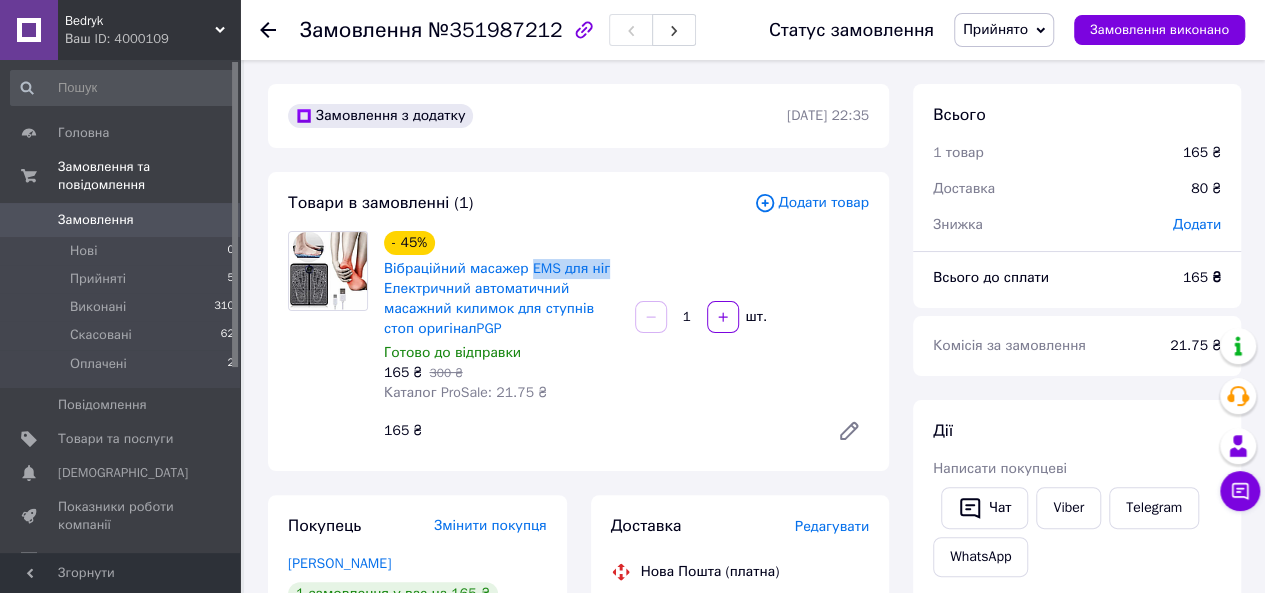 copy on "EMS для ніг" 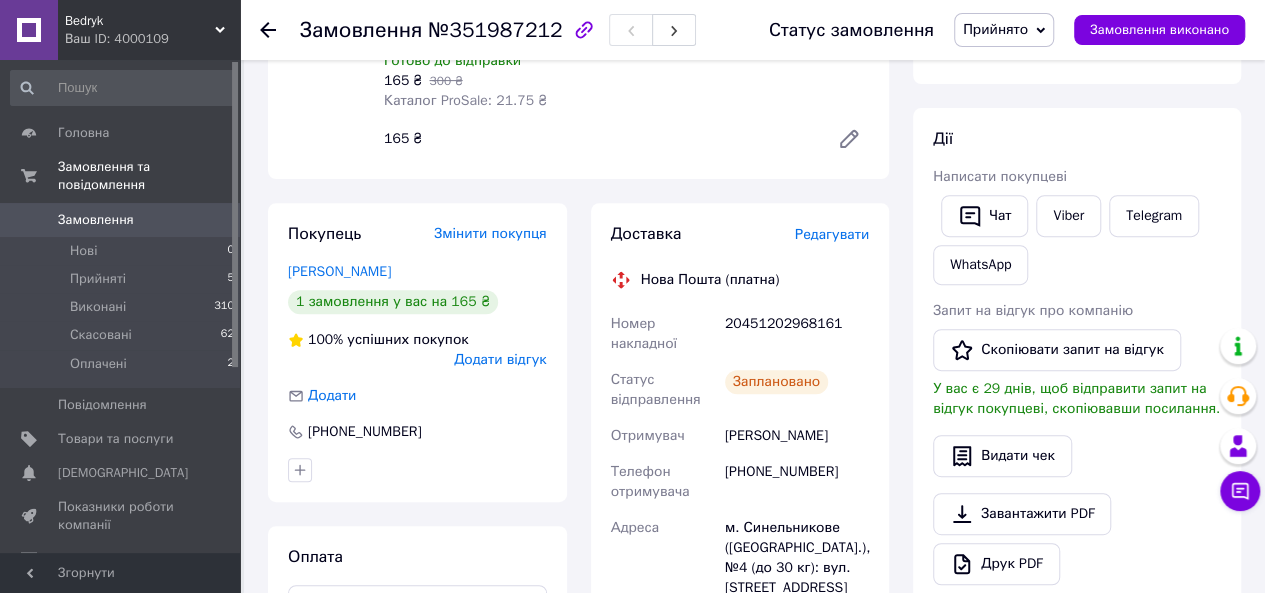scroll, scrollTop: 300, scrollLeft: 0, axis: vertical 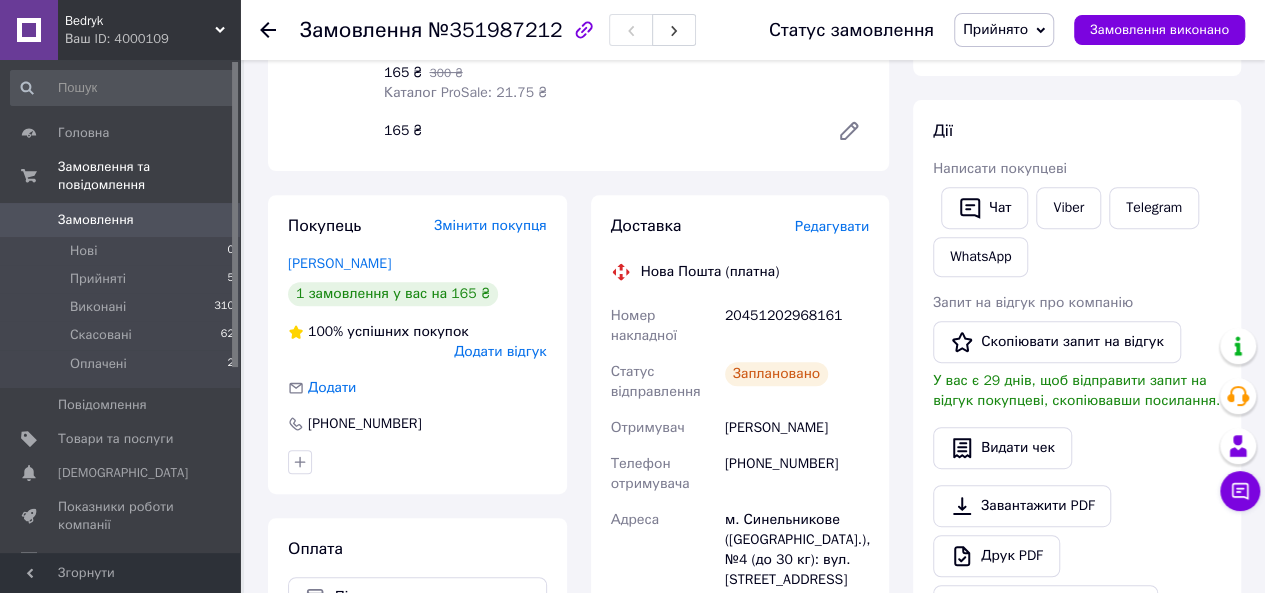 click on "Опанасенко Людмила" at bounding box center [797, 428] 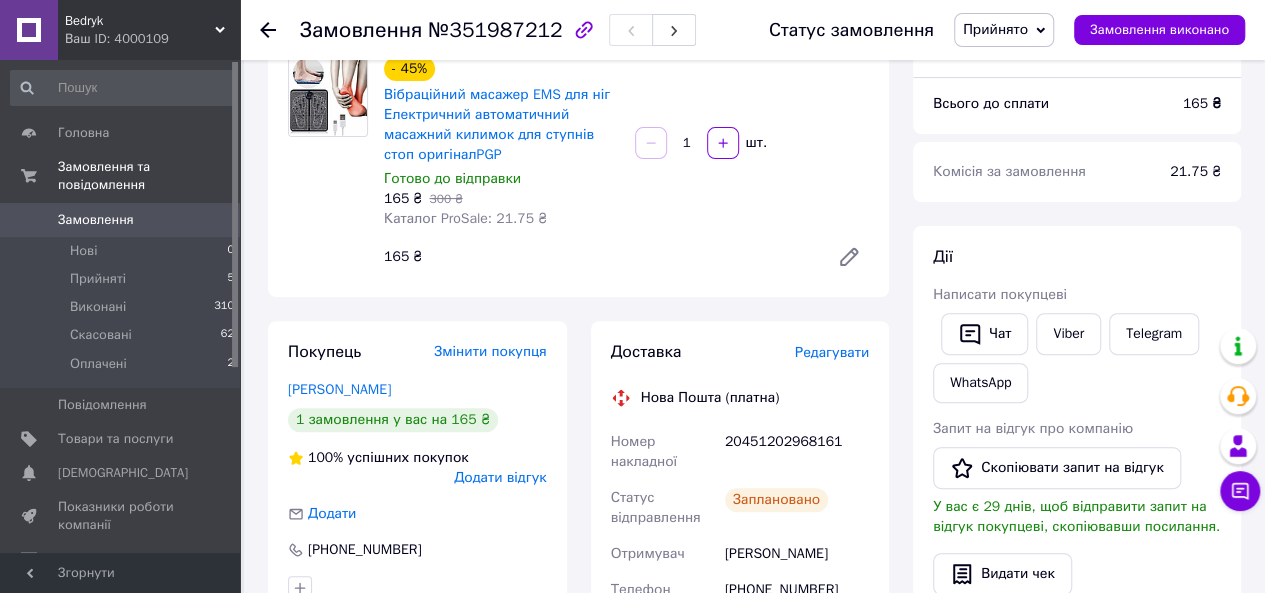 scroll, scrollTop: 200, scrollLeft: 0, axis: vertical 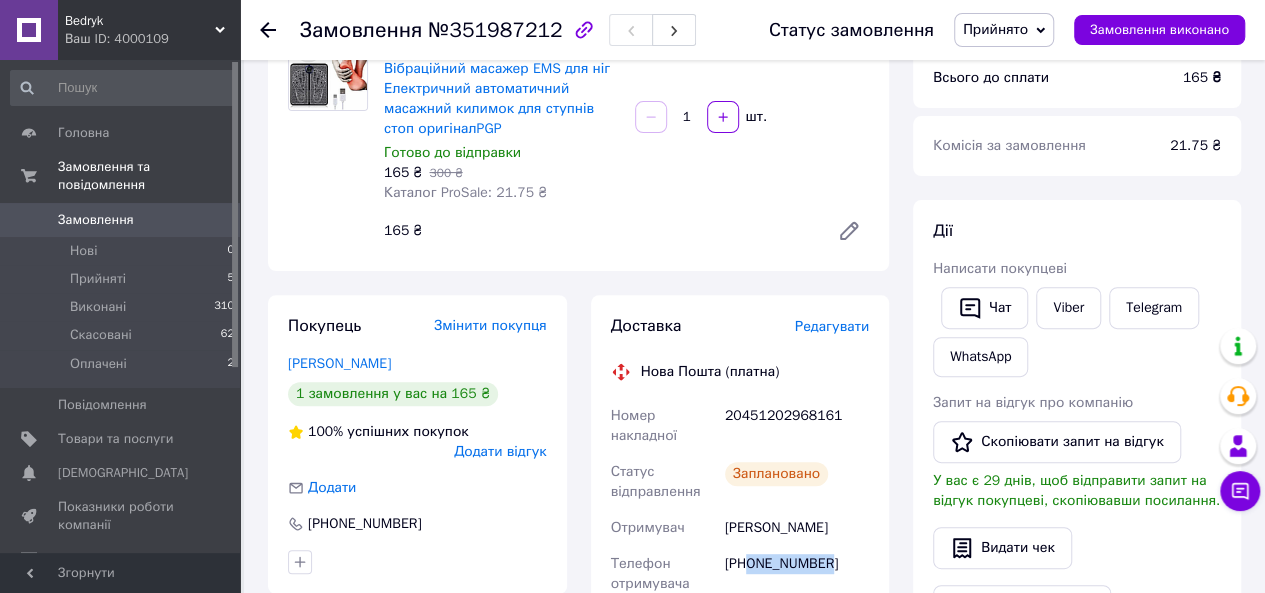drag, startPoint x: 835, startPoint y: 563, endPoint x: 750, endPoint y: 573, distance: 85.58621 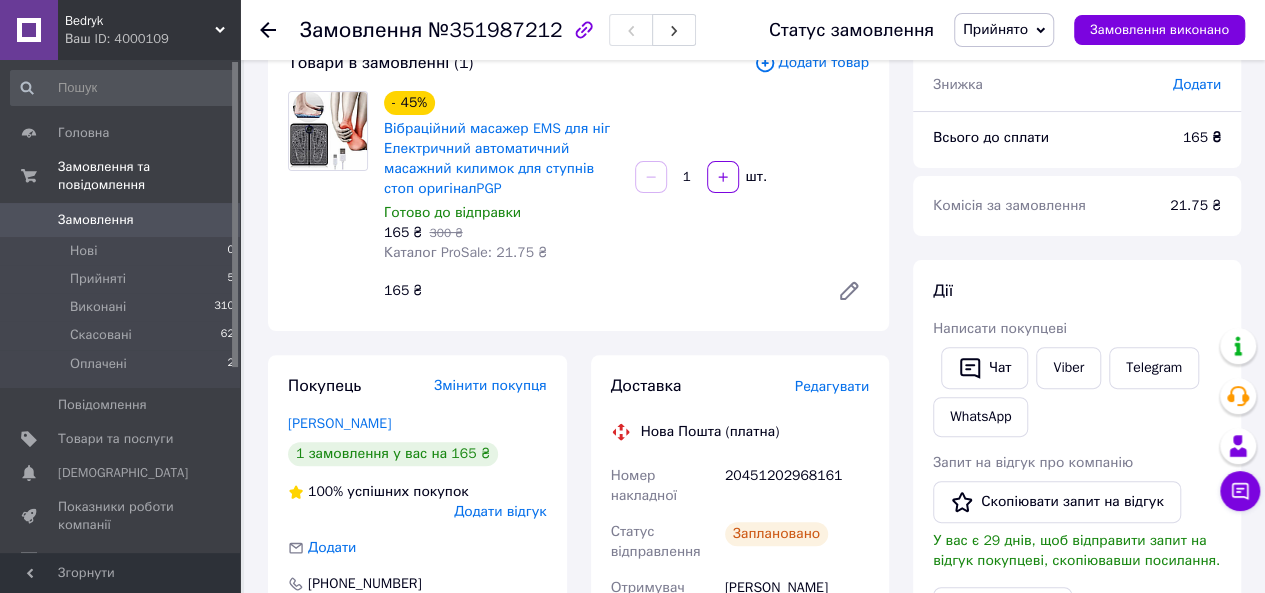 scroll, scrollTop: 100, scrollLeft: 0, axis: vertical 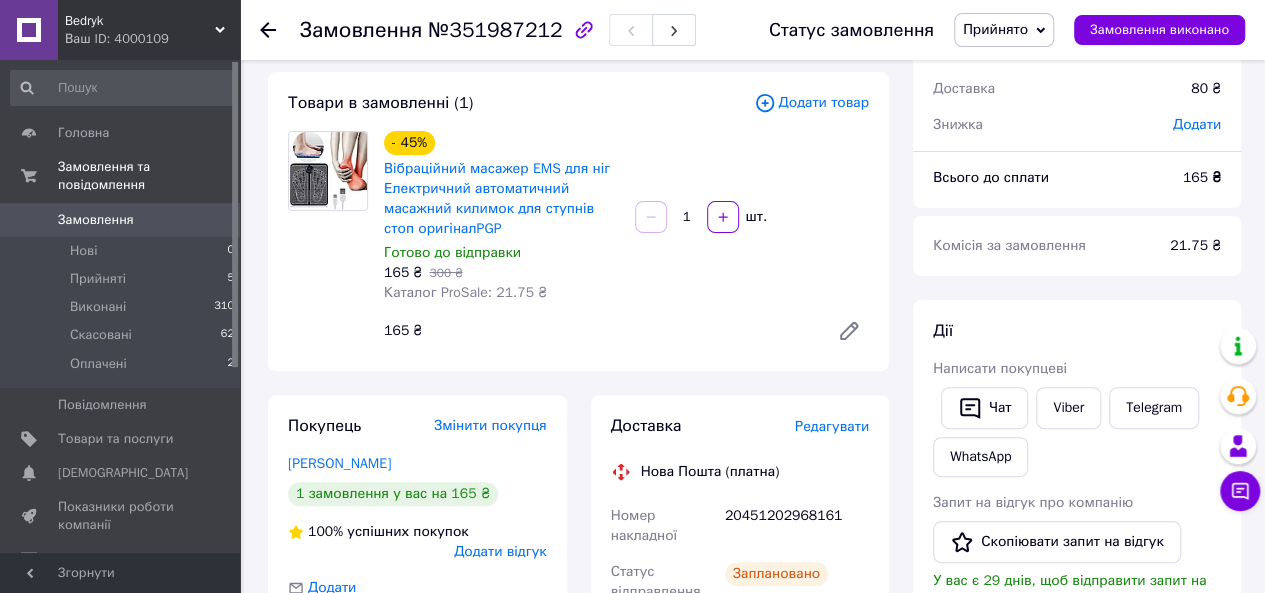 click on "20451202968161" at bounding box center (797, 526) 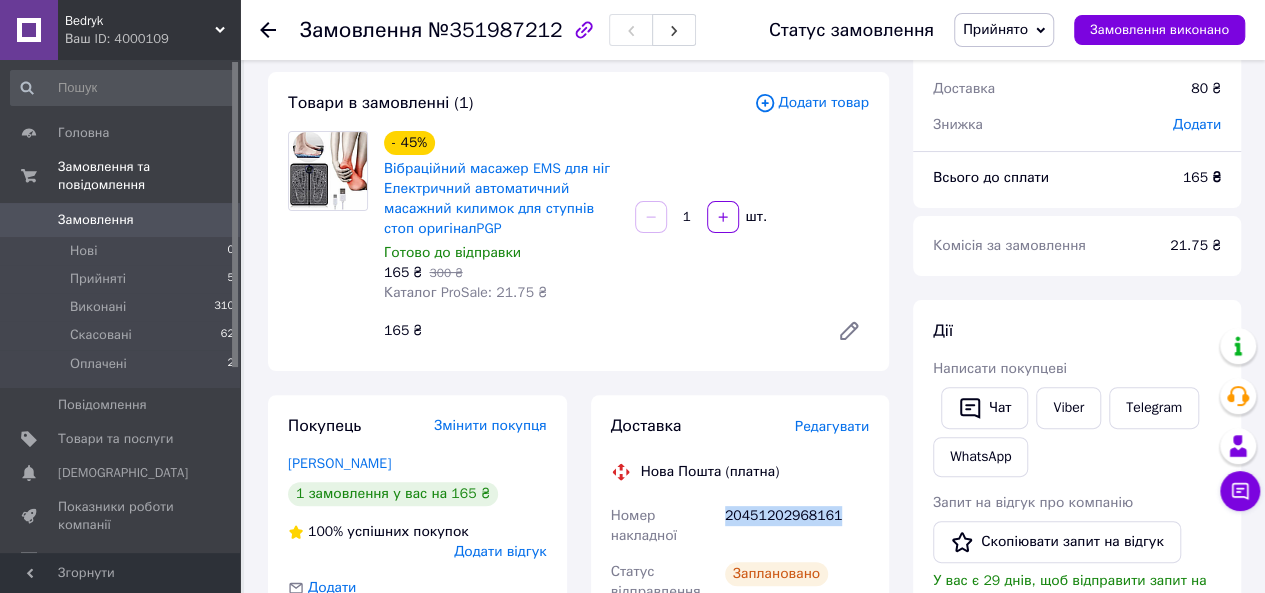 click on "20451202968161" at bounding box center [797, 526] 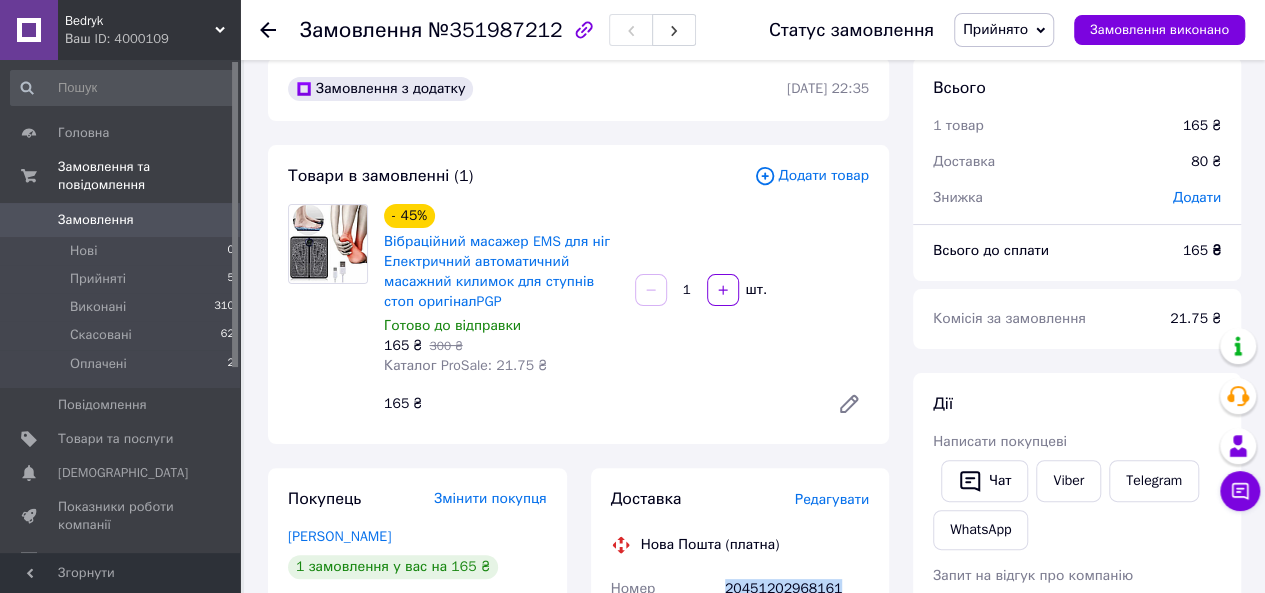scroll, scrollTop: 0, scrollLeft: 0, axis: both 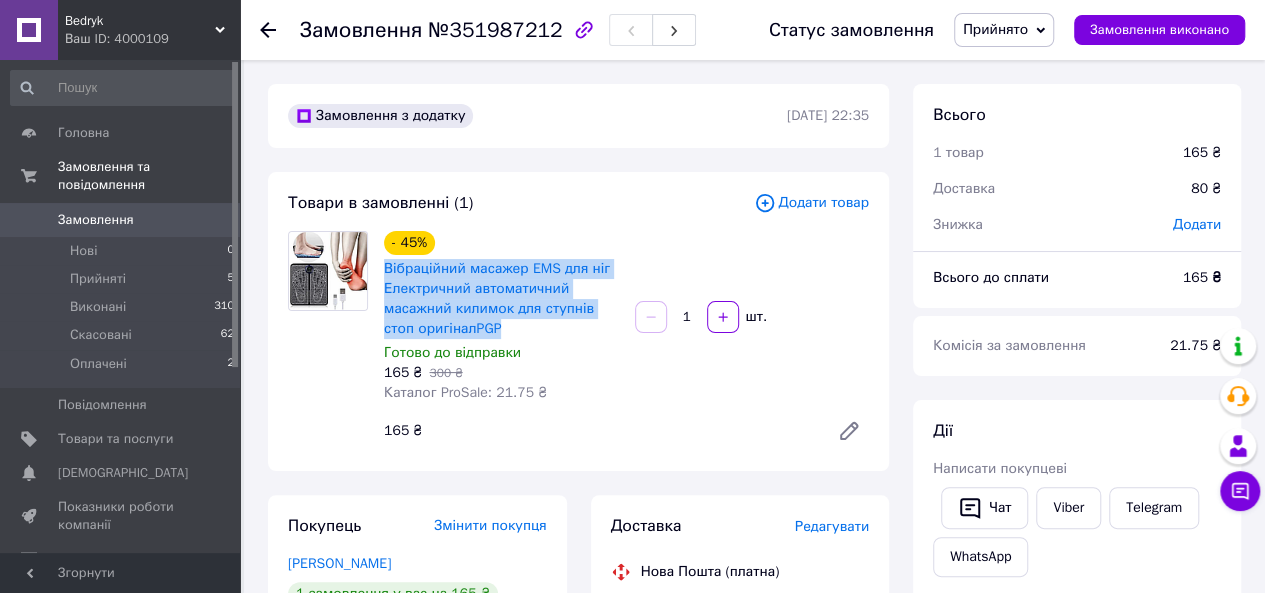 drag, startPoint x: 473, startPoint y: 327, endPoint x: 376, endPoint y: 279, distance: 108.226616 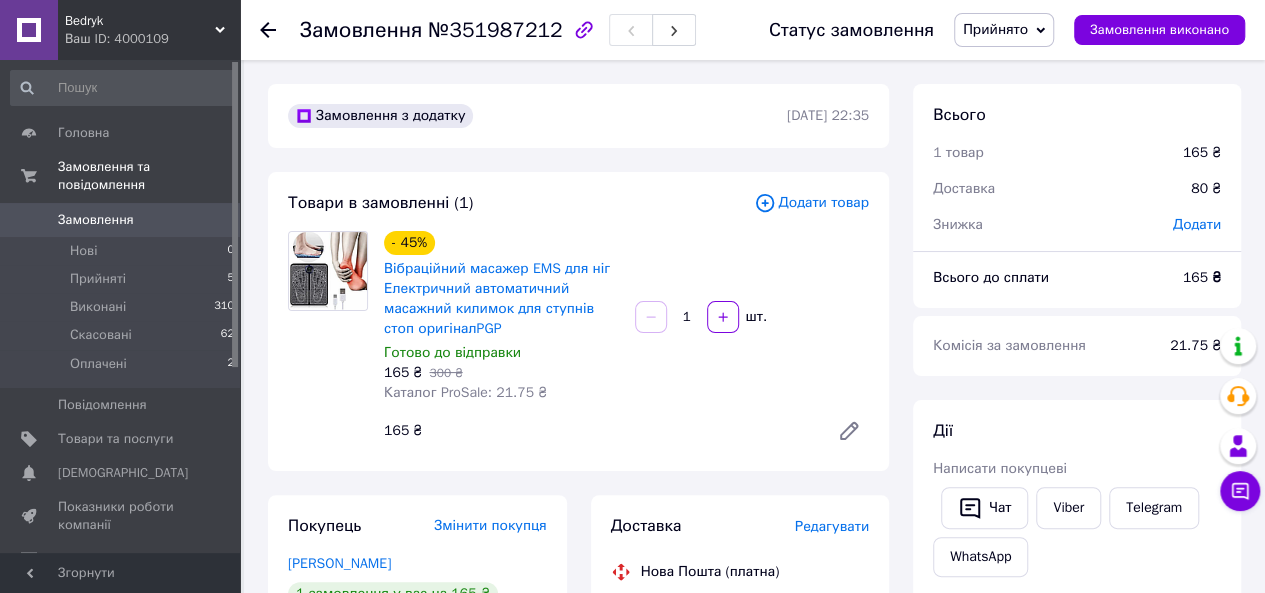 click on "Товари в замовленні (1)" at bounding box center [521, 203] 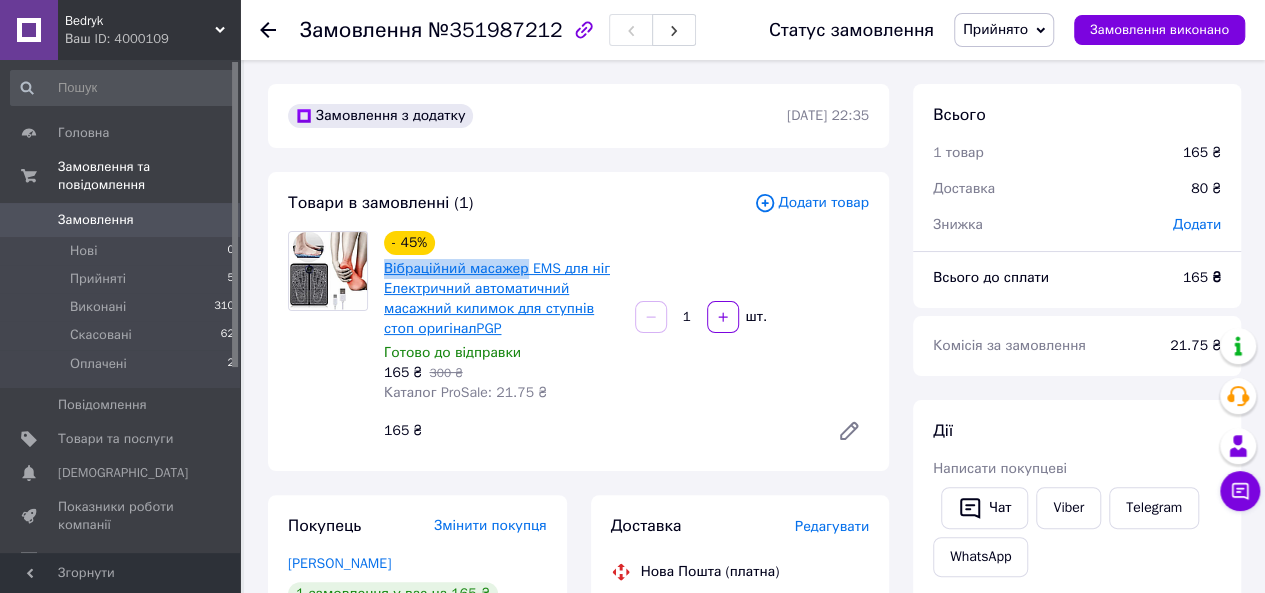 drag, startPoint x: 380, startPoint y: 270, endPoint x: 522, endPoint y: 271, distance: 142.00352 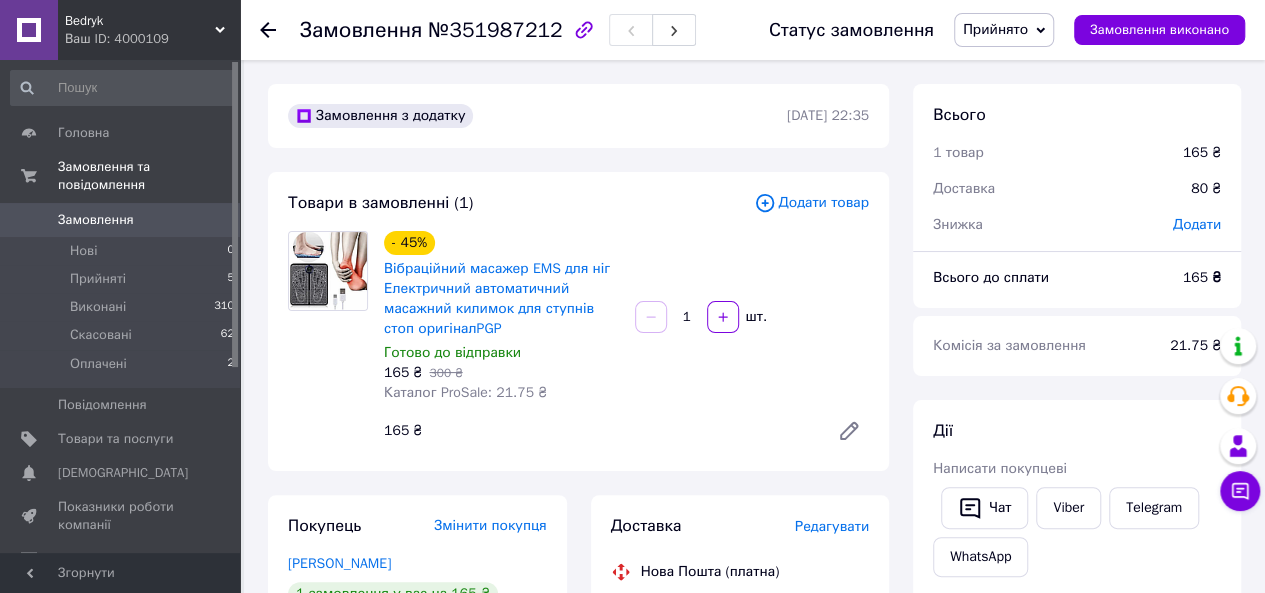 click on "Товари в замовленні (1)" at bounding box center [521, 203] 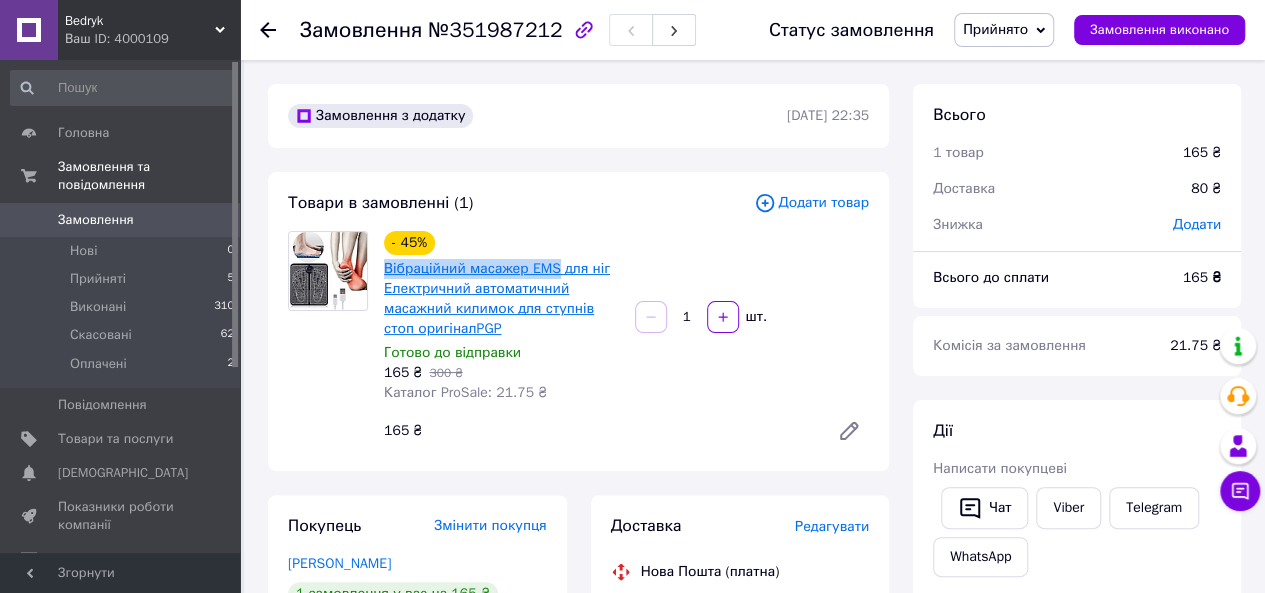 drag, startPoint x: 382, startPoint y: 273, endPoint x: 552, endPoint y: 275, distance: 170.01176 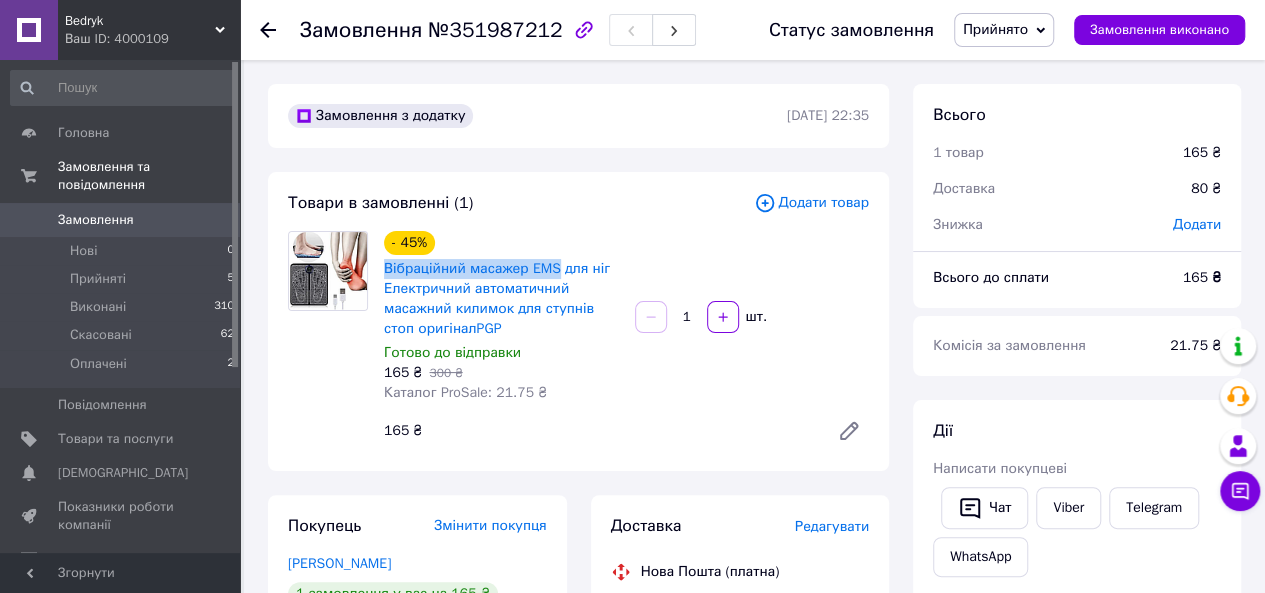 drag, startPoint x: 192, startPoint y: 415, endPoint x: 290, endPoint y: 366, distance: 109.56733 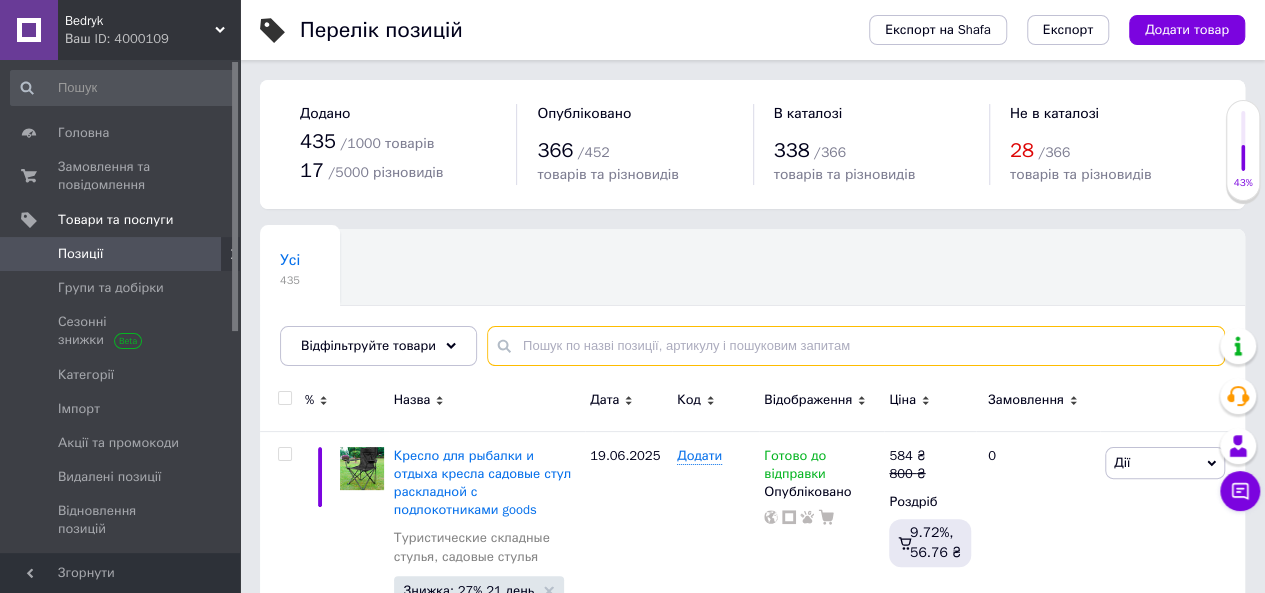 click at bounding box center (856, 346) 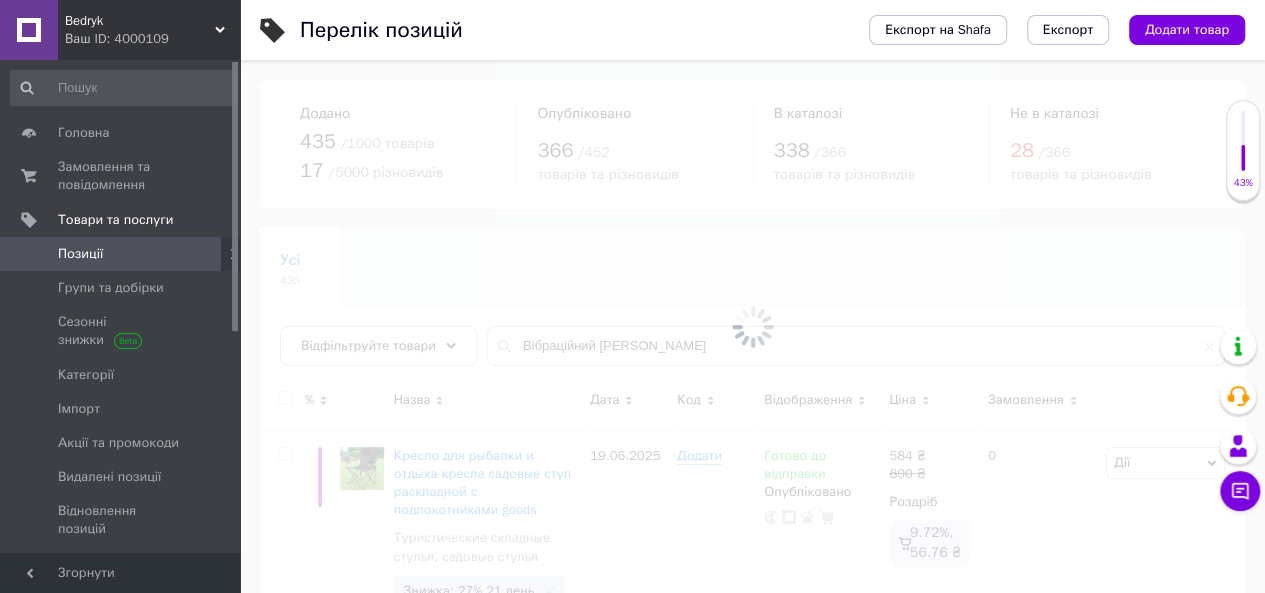 click at bounding box center [752, 326] 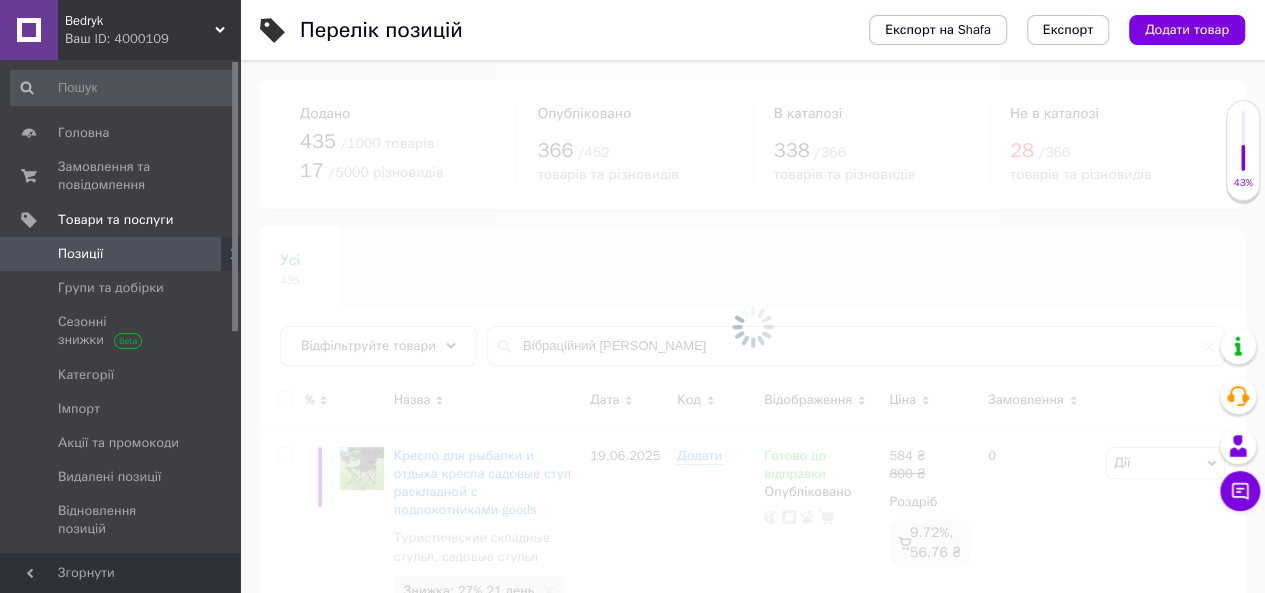 drag, startPoint x: 566, startPoint y: 352, endPoint x: 586, endPoint y: 345, distance: 21.189621 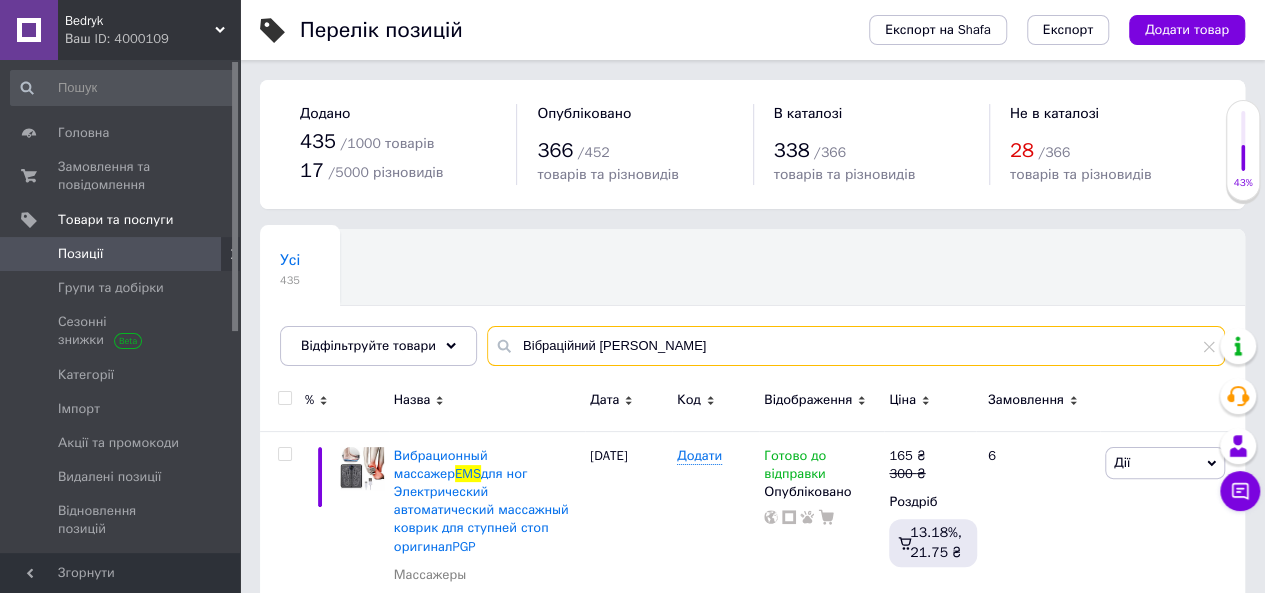 click on "Вібраційний масажер EMS" at bounding box center [856, 346] 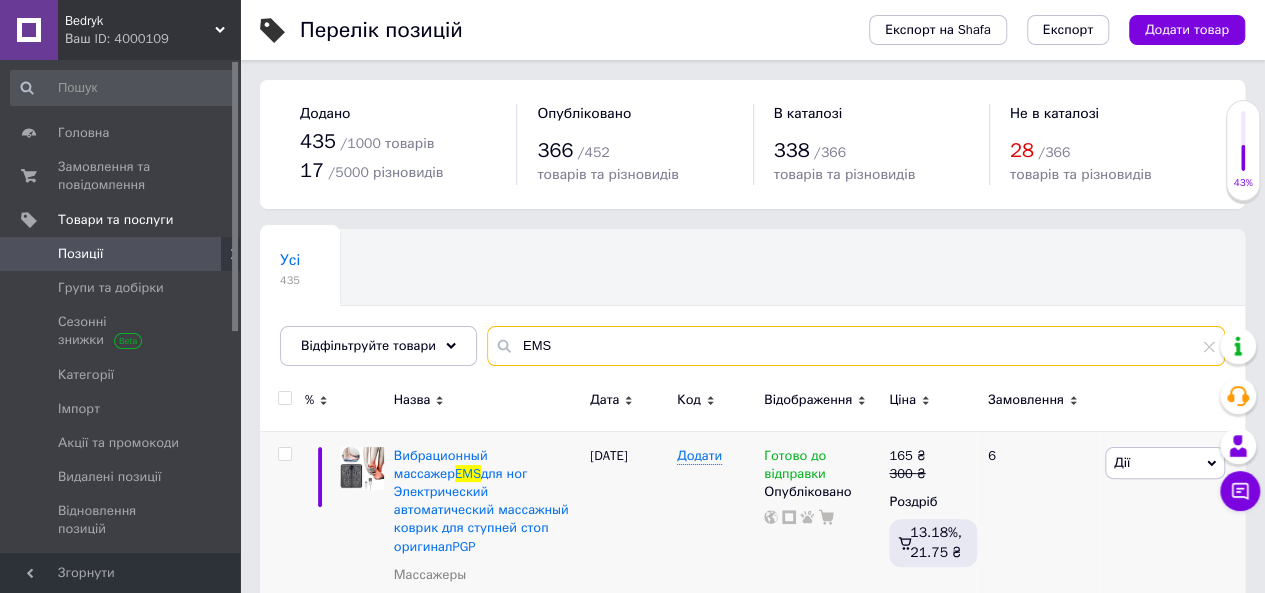 scroll, scrollTop: 149, scrollLeft: 0, axis: vertical 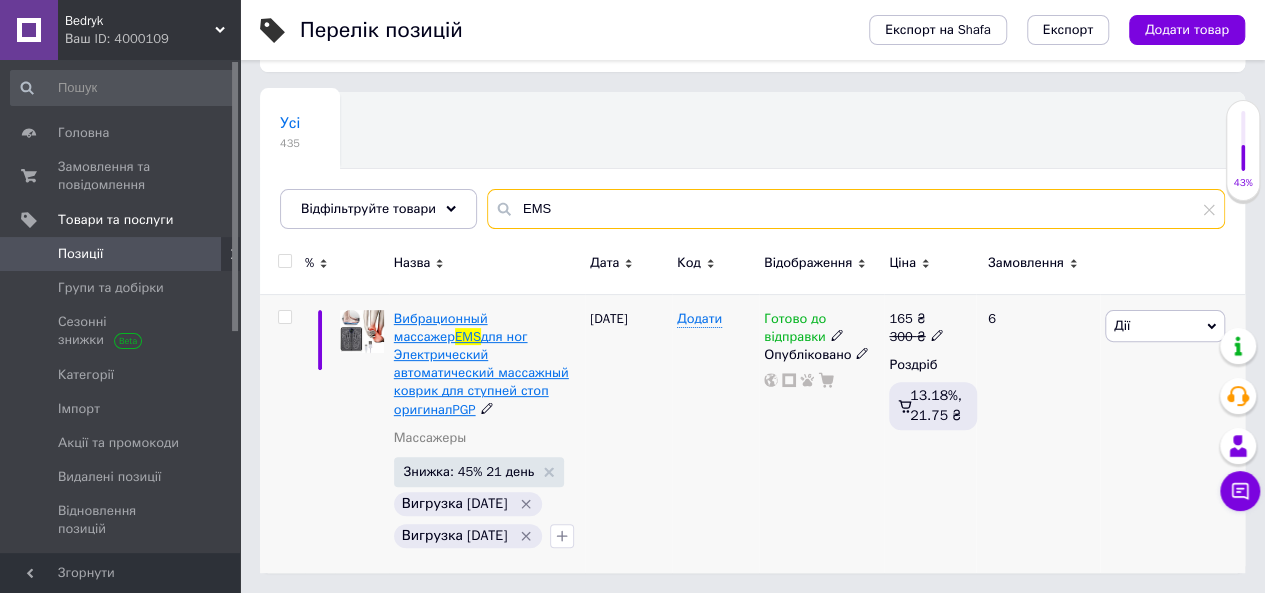type on "EMS" 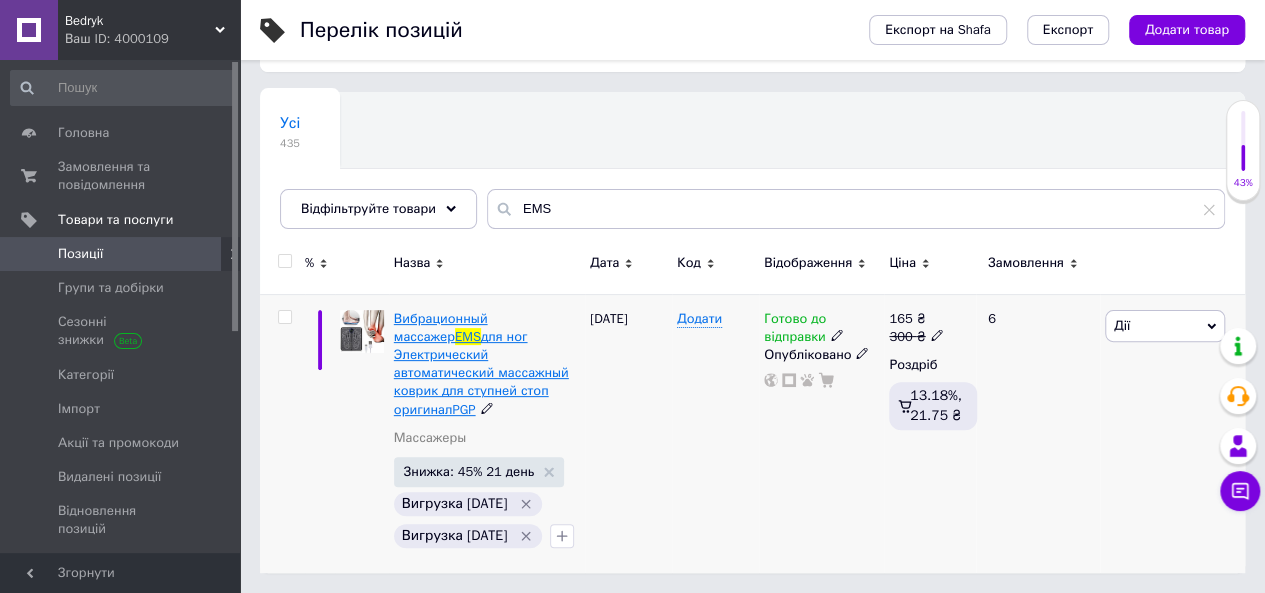 click on "для ног Электрический автоматический массажный коврик для ступней стоп оригиналPGP" at bounding box center [481, 373] 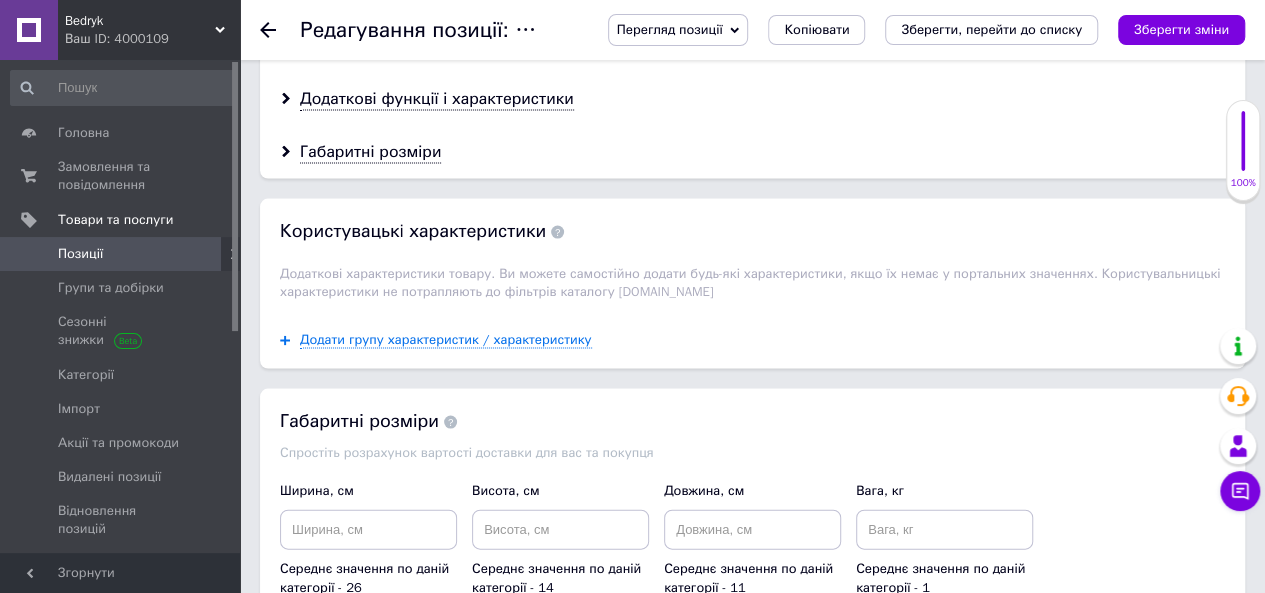 scroll, scrollTop: 2200, scrollLeft: 0, axis: vertical 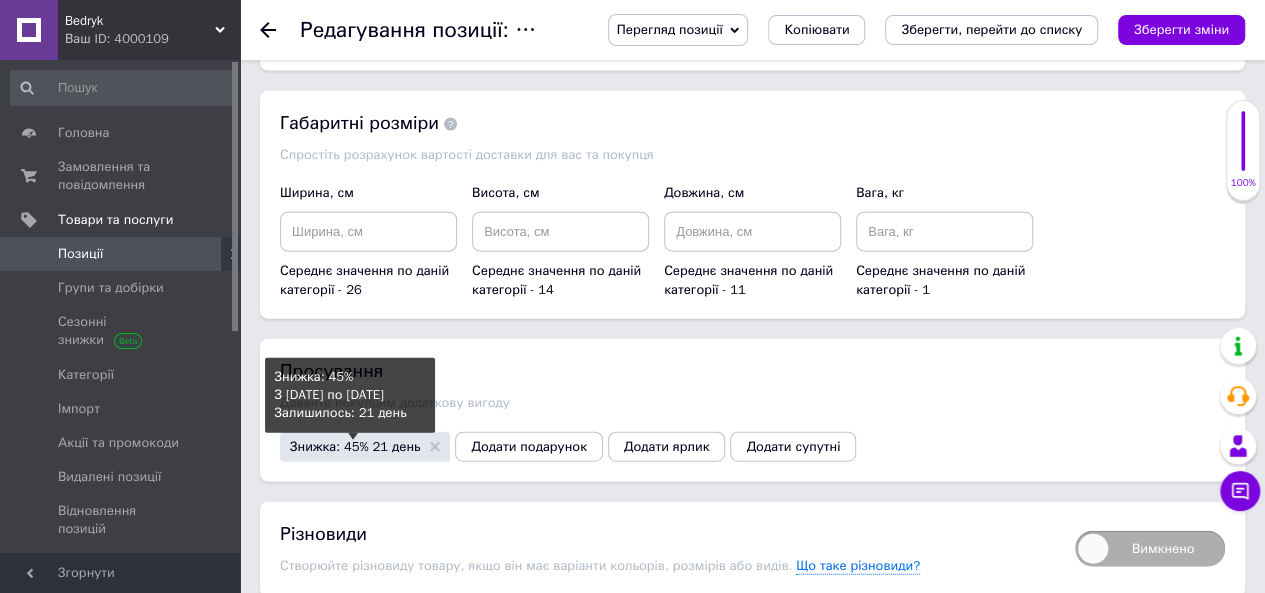click on "Знижка: 45% 21 день" at bounding box center [355, 446] 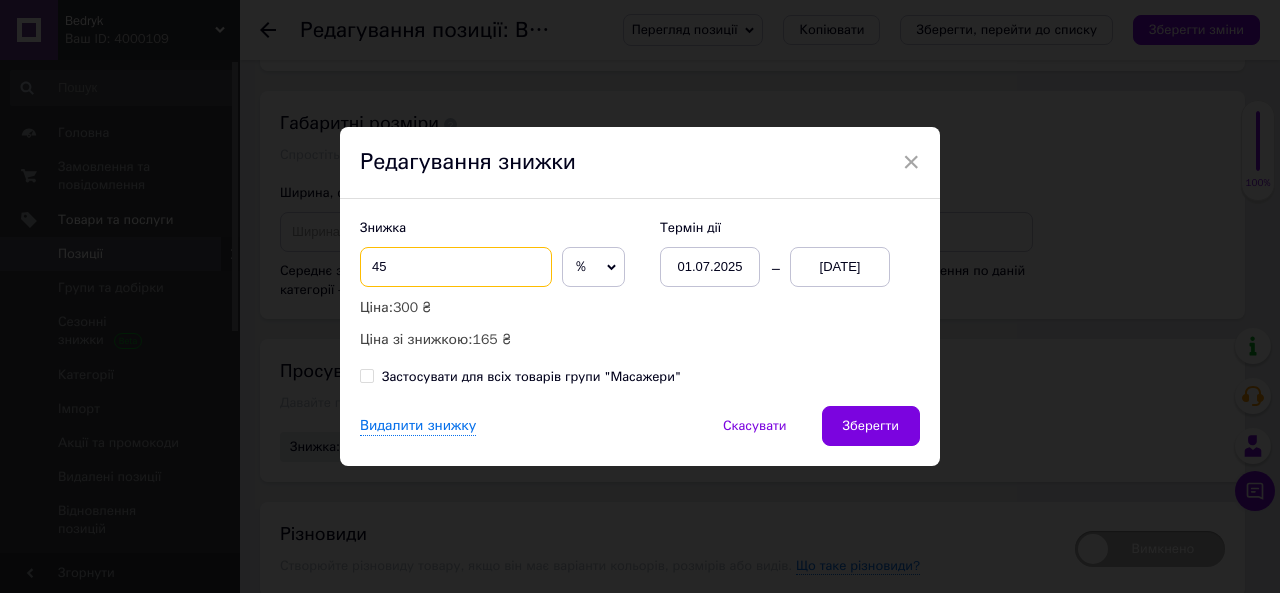 click on "45" at bounding box center [456, 267] 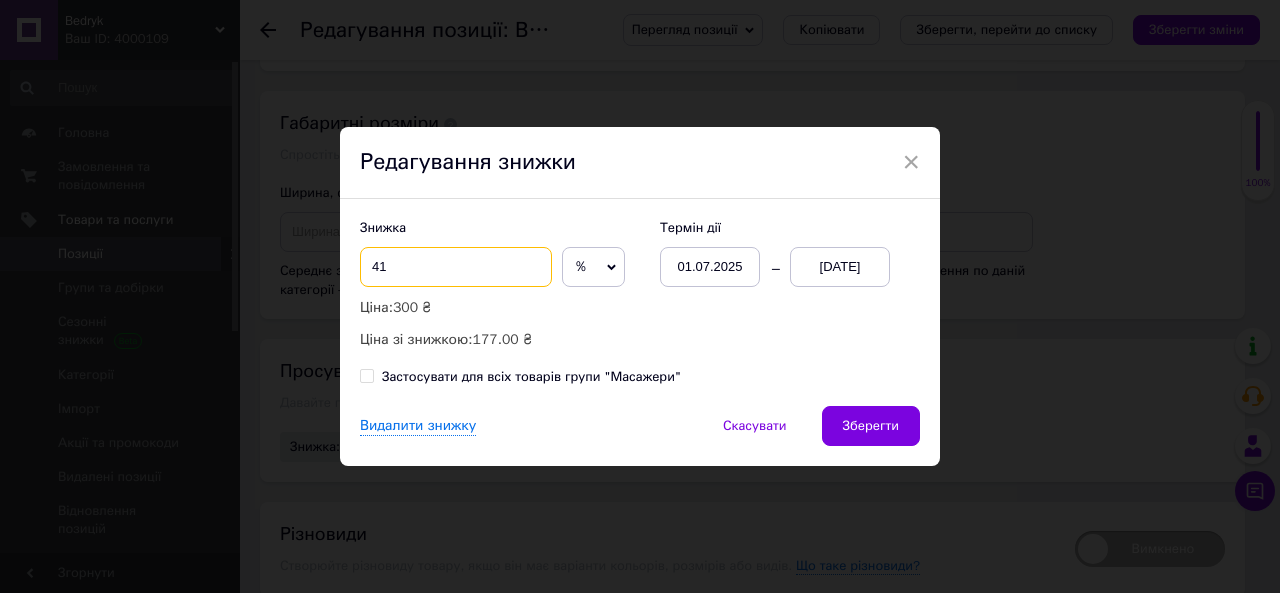 type on "4" 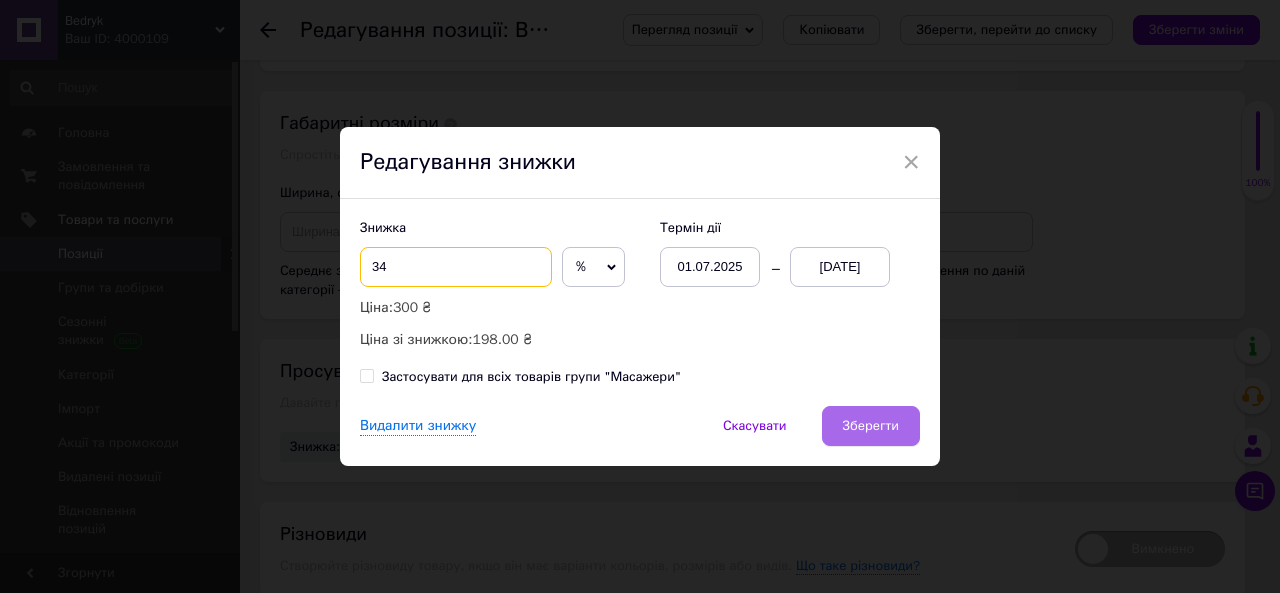 type on "34" 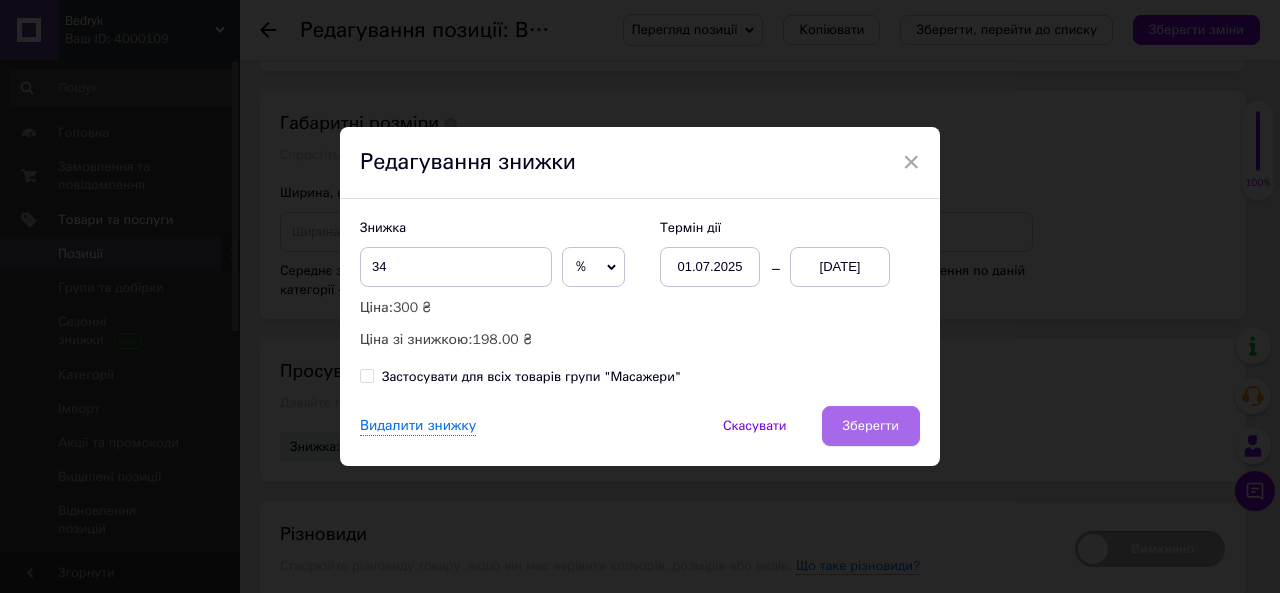 click on "Зберегти" at bounding box center [871, 426] 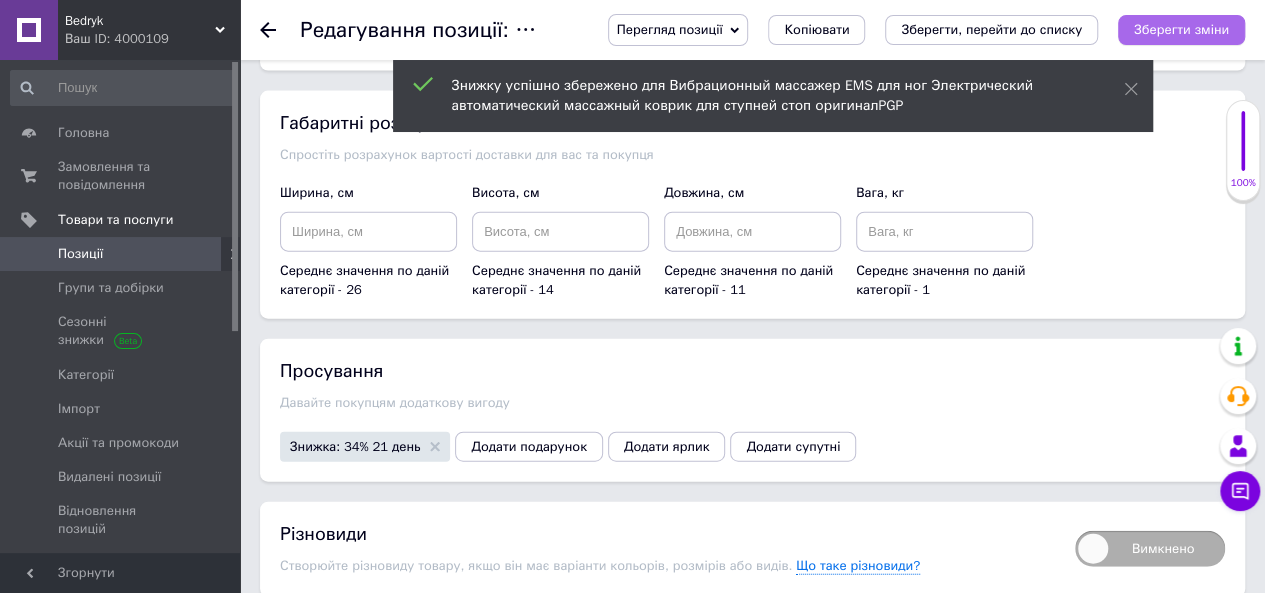 click on "Зберегти зміни" at bounding box center (1181, 29) 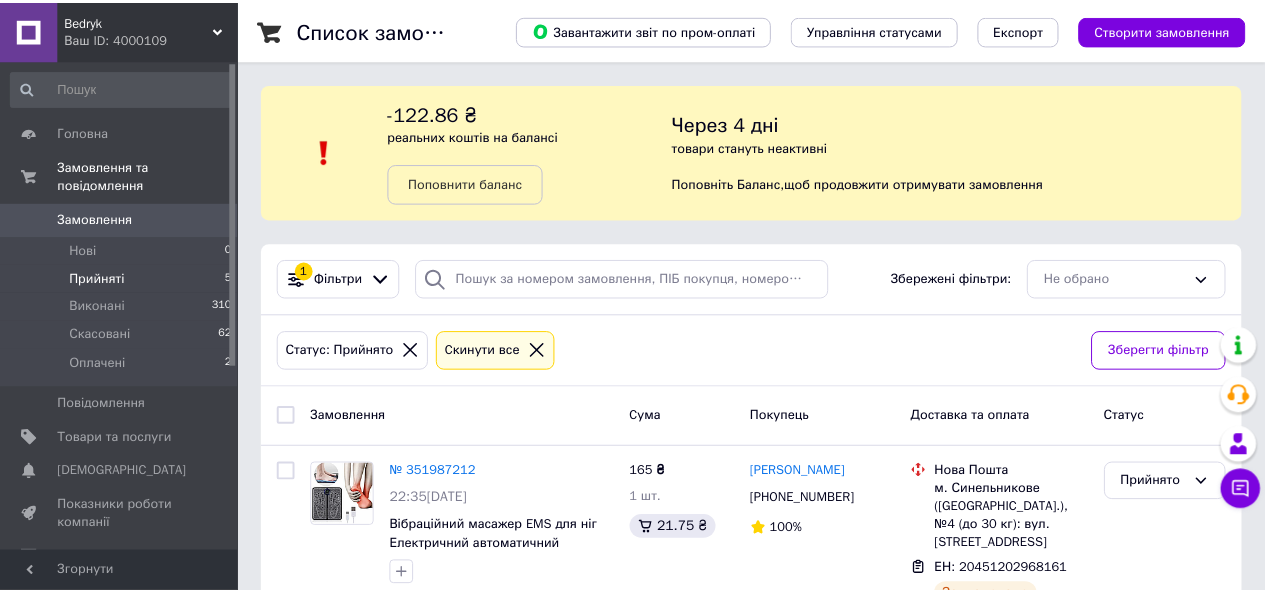 scroll, scrollTop: 0, scrollLeft: 0, axis: both 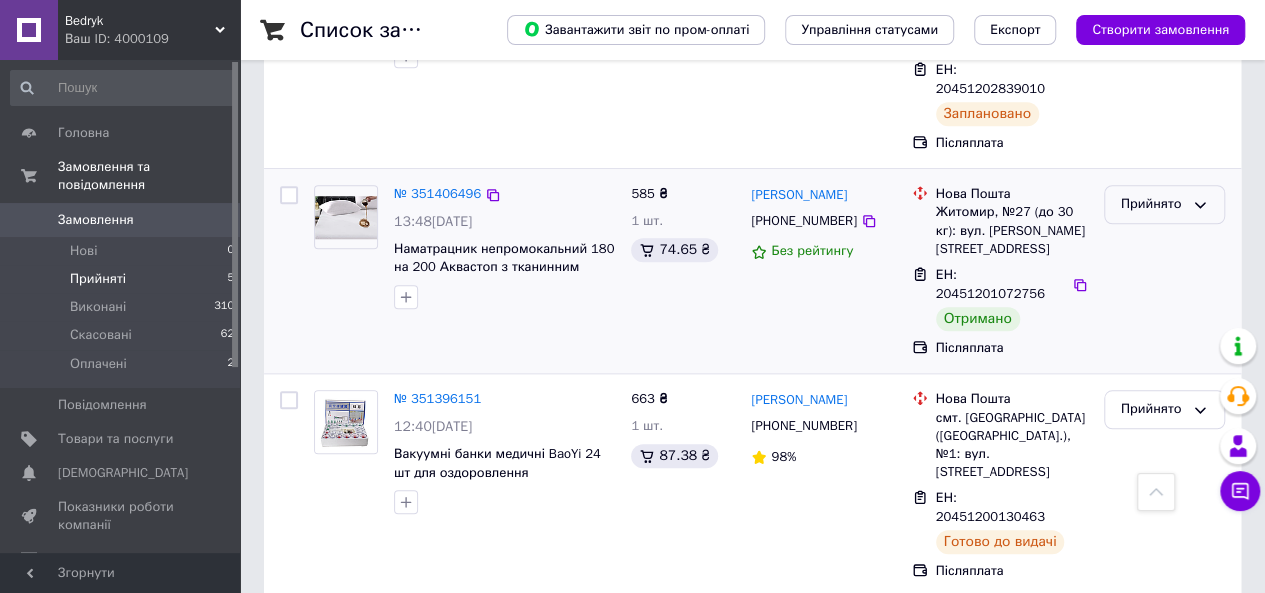 click on "Прийнято" at bounding box center [1152, 204] 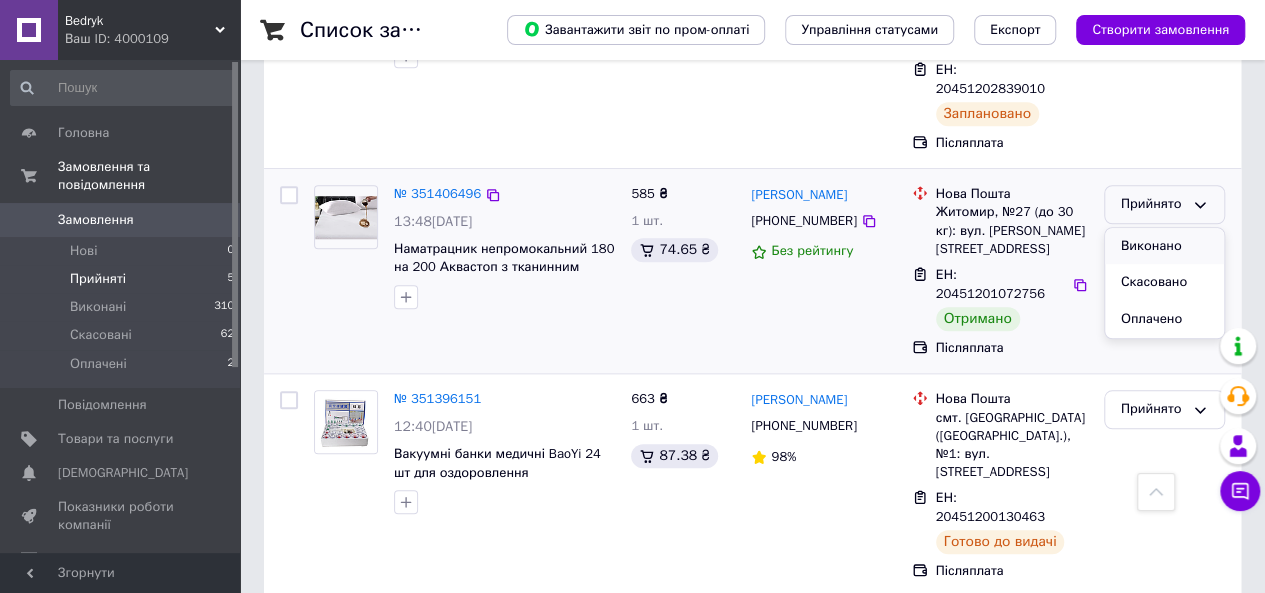 click on "Виконано" at bounding box center (1164, 246) 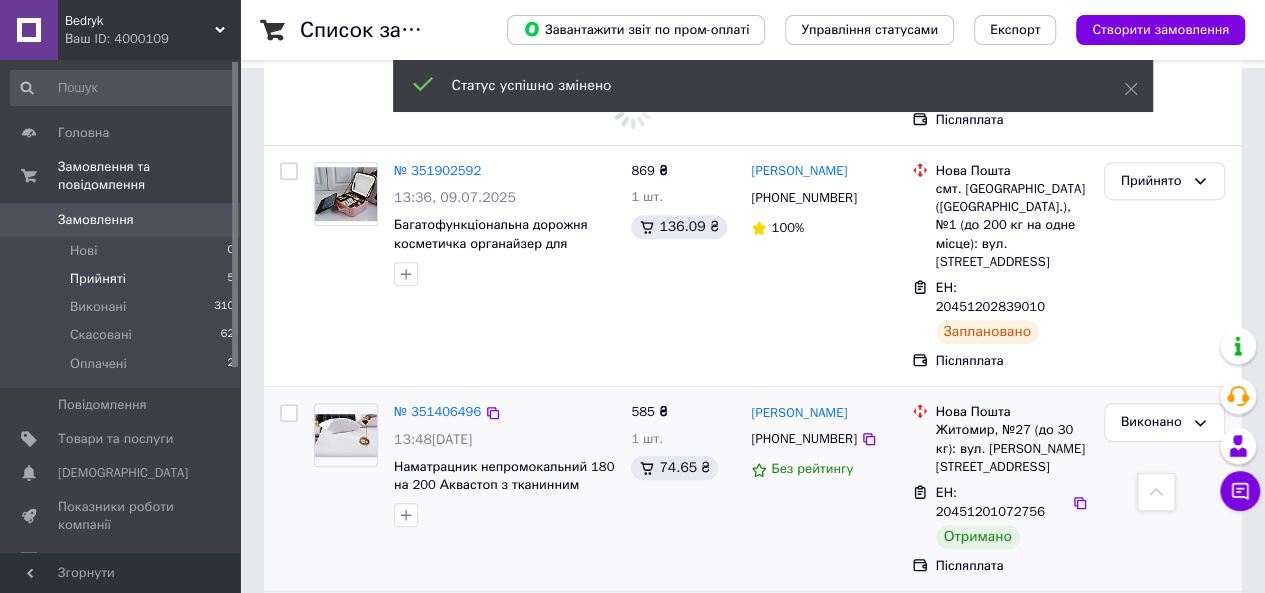scroll, scrollTop: 843, scrollLeft: 0, axis: vertical 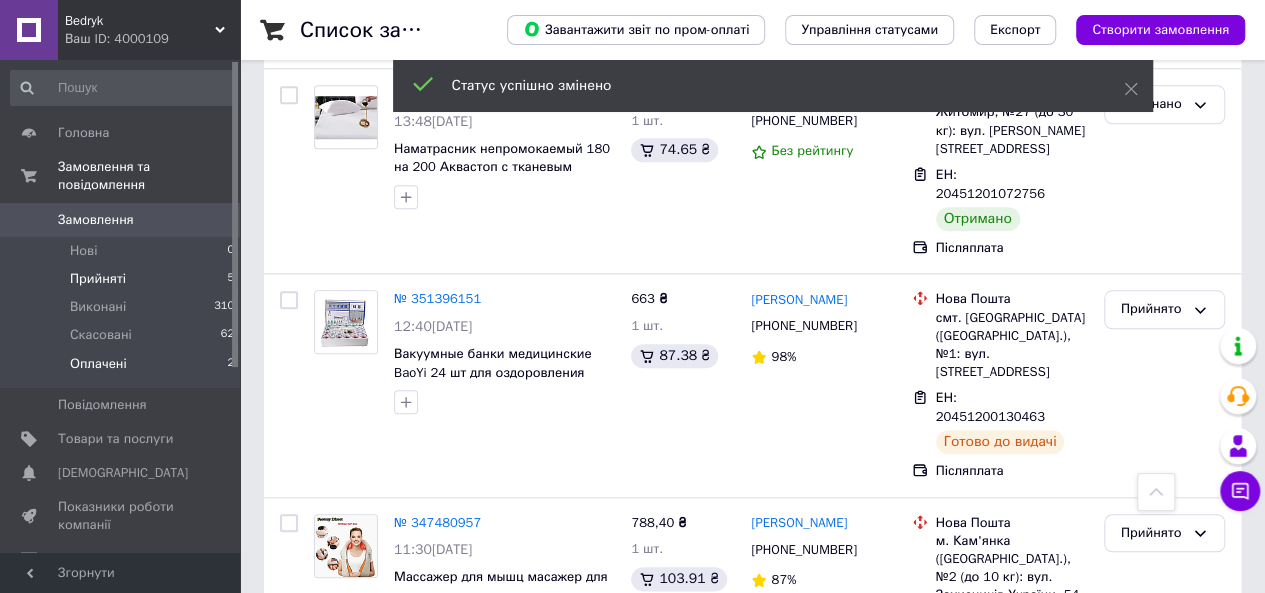 click on "Оплачені 2" at bounding box center (123, 369) 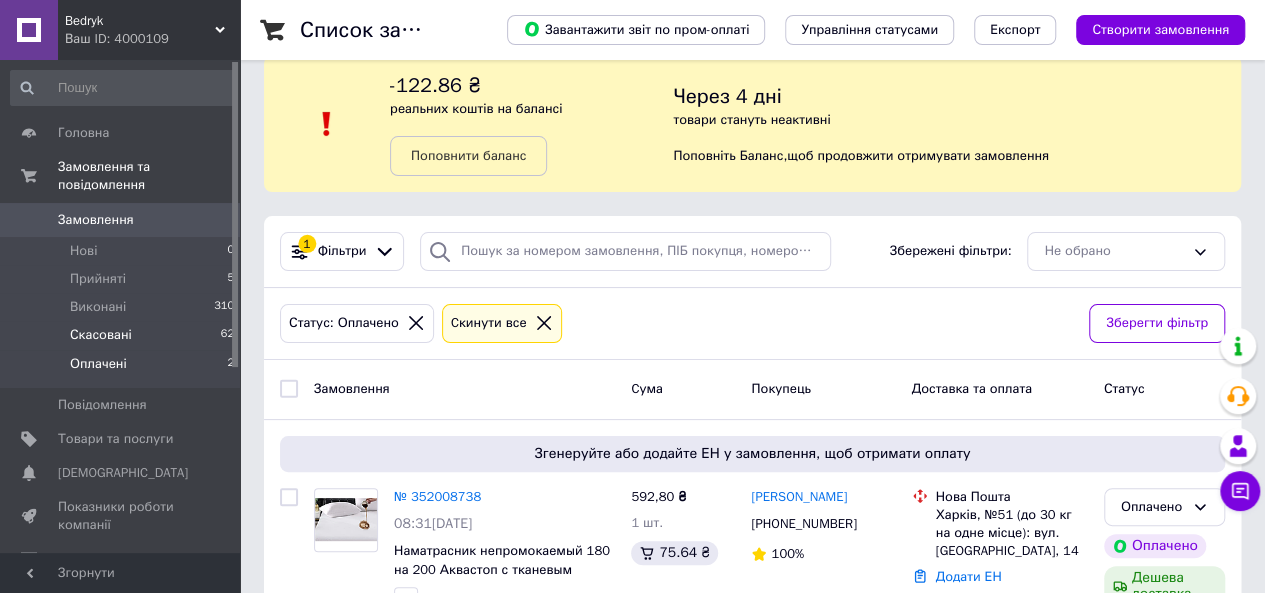 scroll, scrollTop: 0, scrollLeft: 0, axis: both 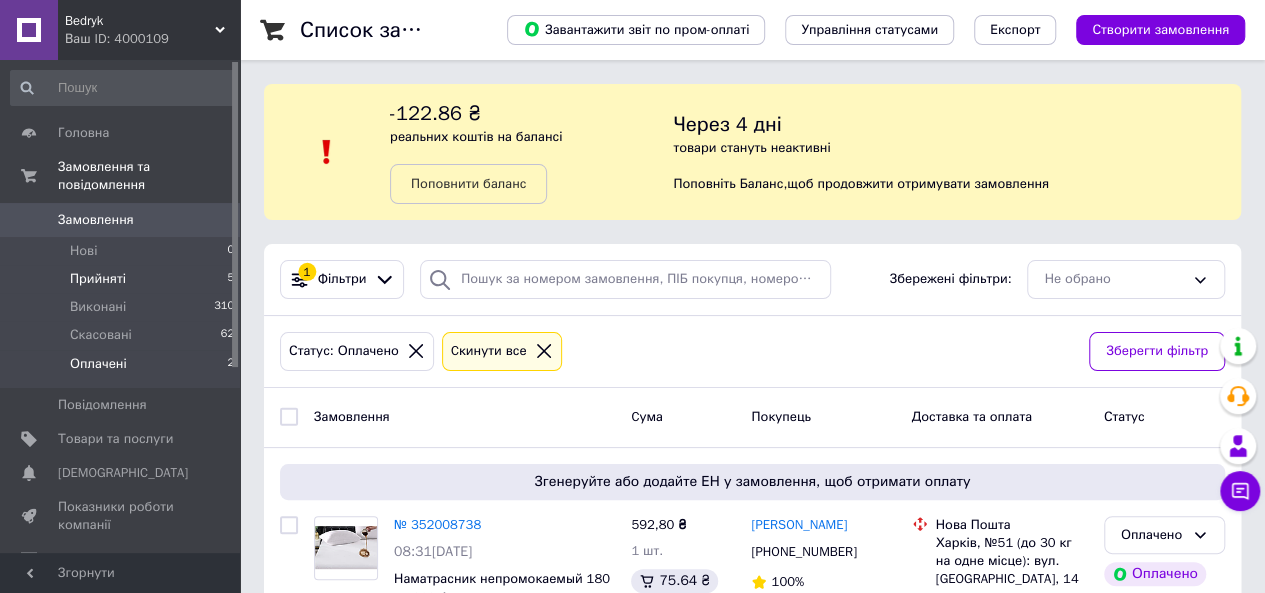 click on "Прийняті" at bounding box center (98, 279) 